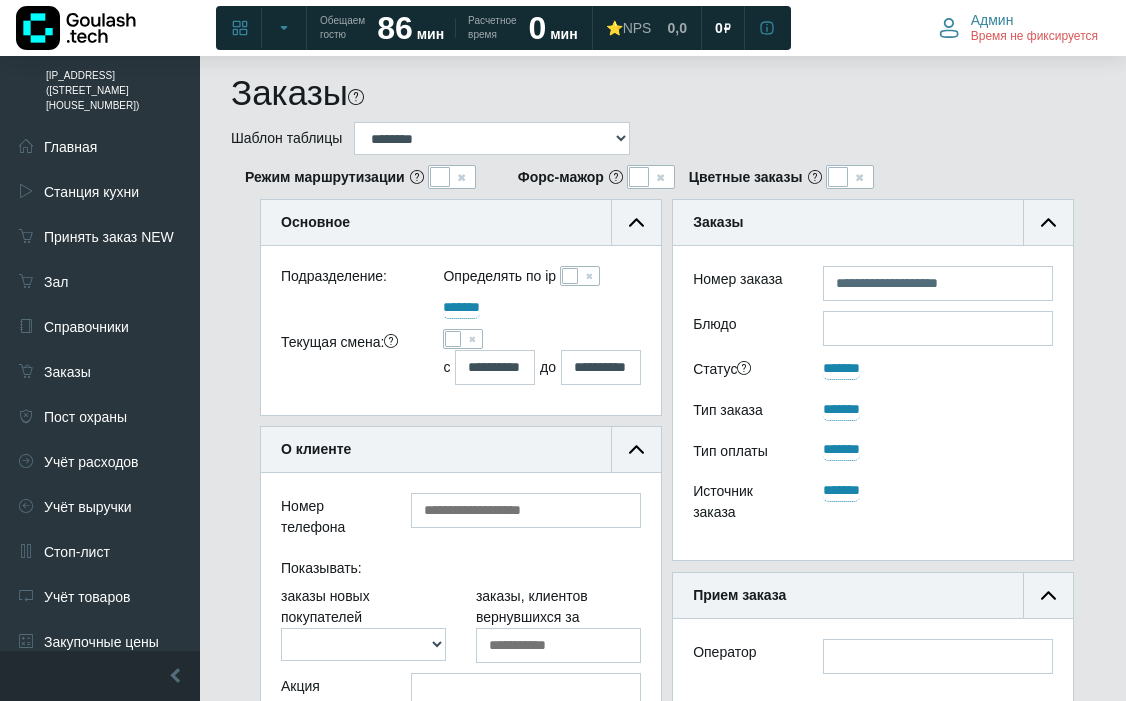 scroll, scrollTop: 0, scrollLeft: 0, axis: both 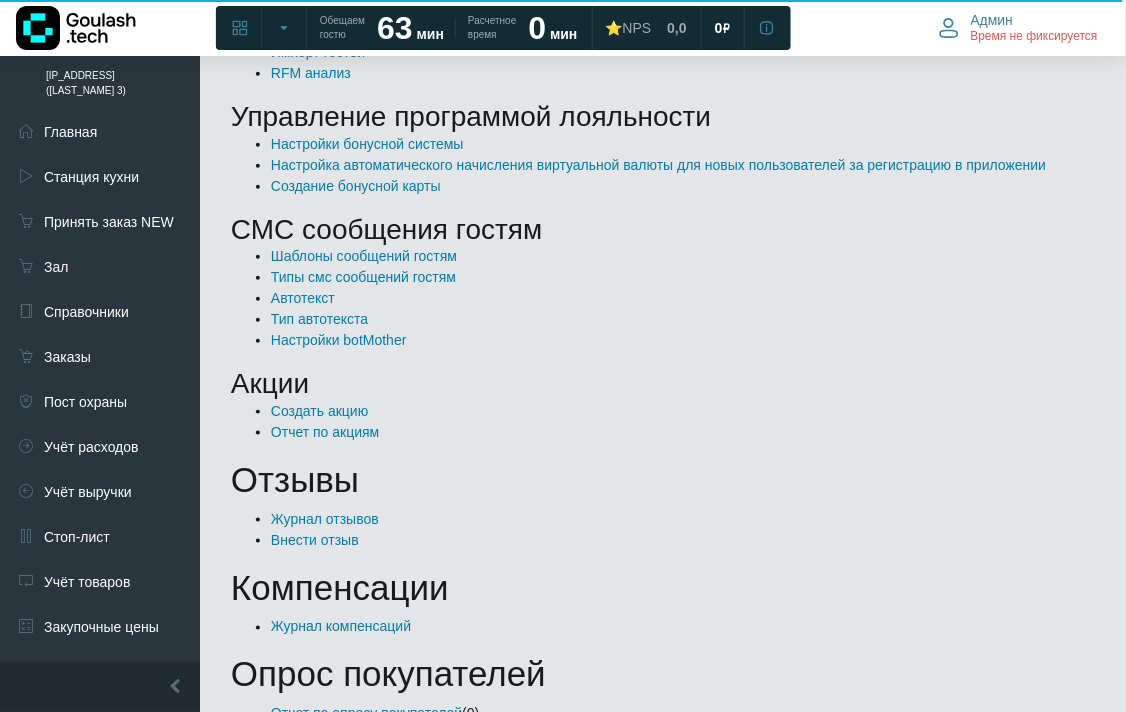 drag, startPoint x: 108, startPoint y: 334, endPoint x: 211, endPoint y: 334, distance: 103 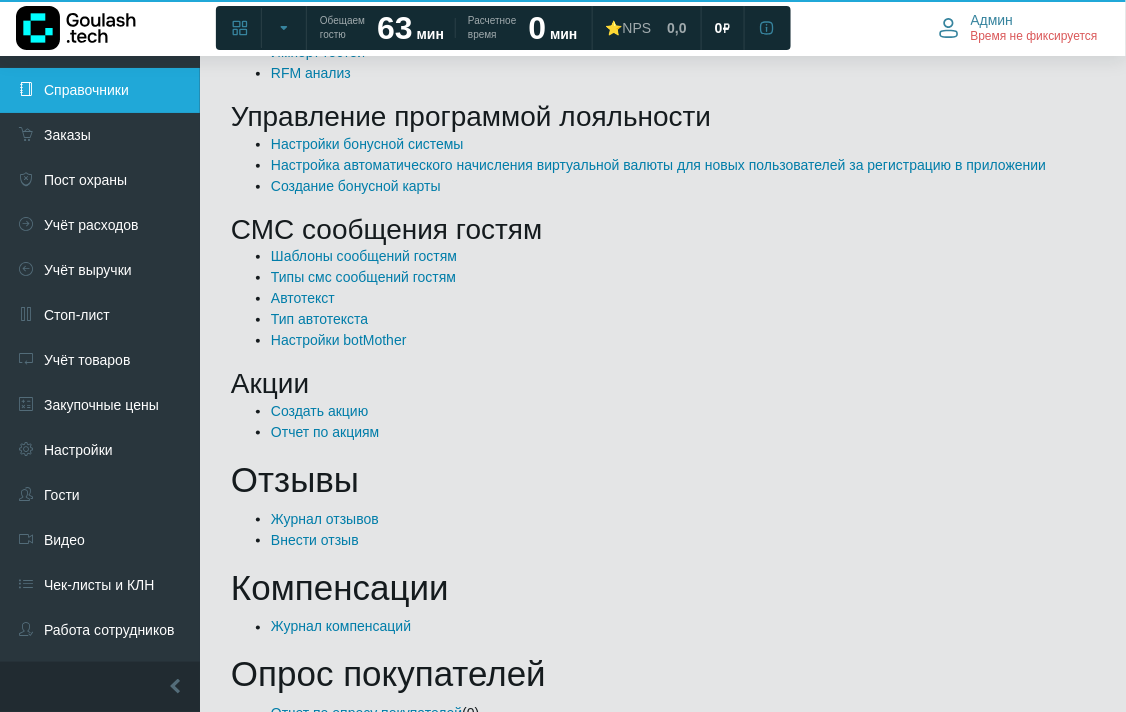 scroll, scrollTop: 0, scrollLeft: 0, axis: both 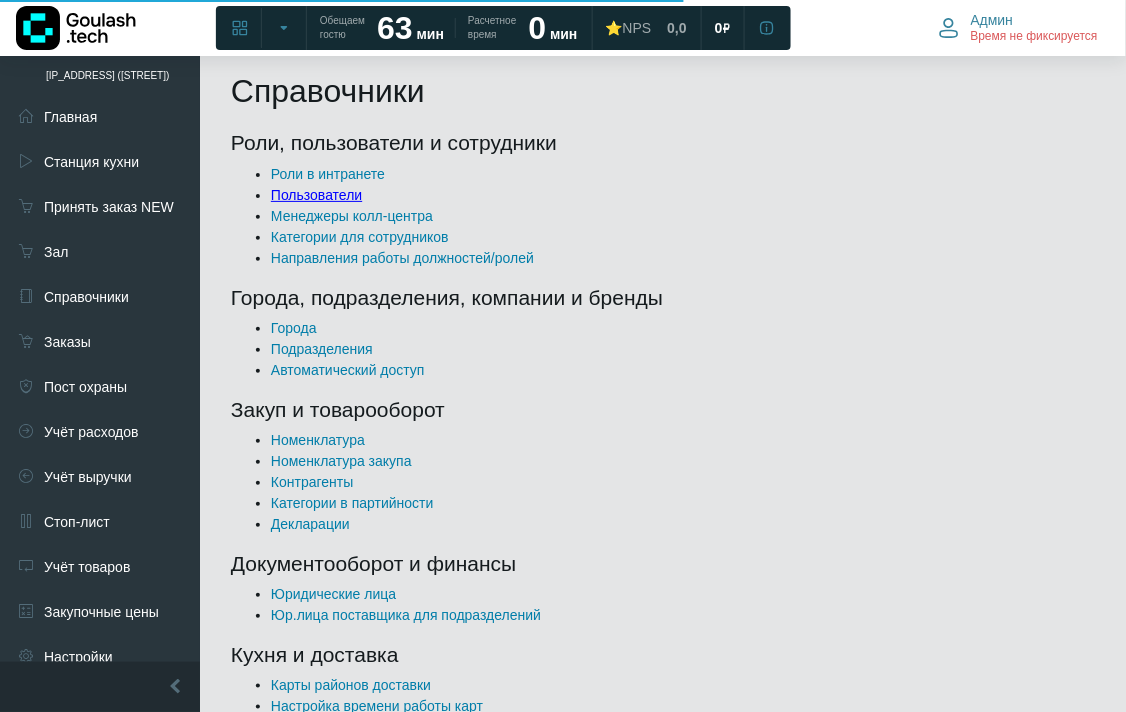 click on "Пользователи" at bounding box center [316, 195] 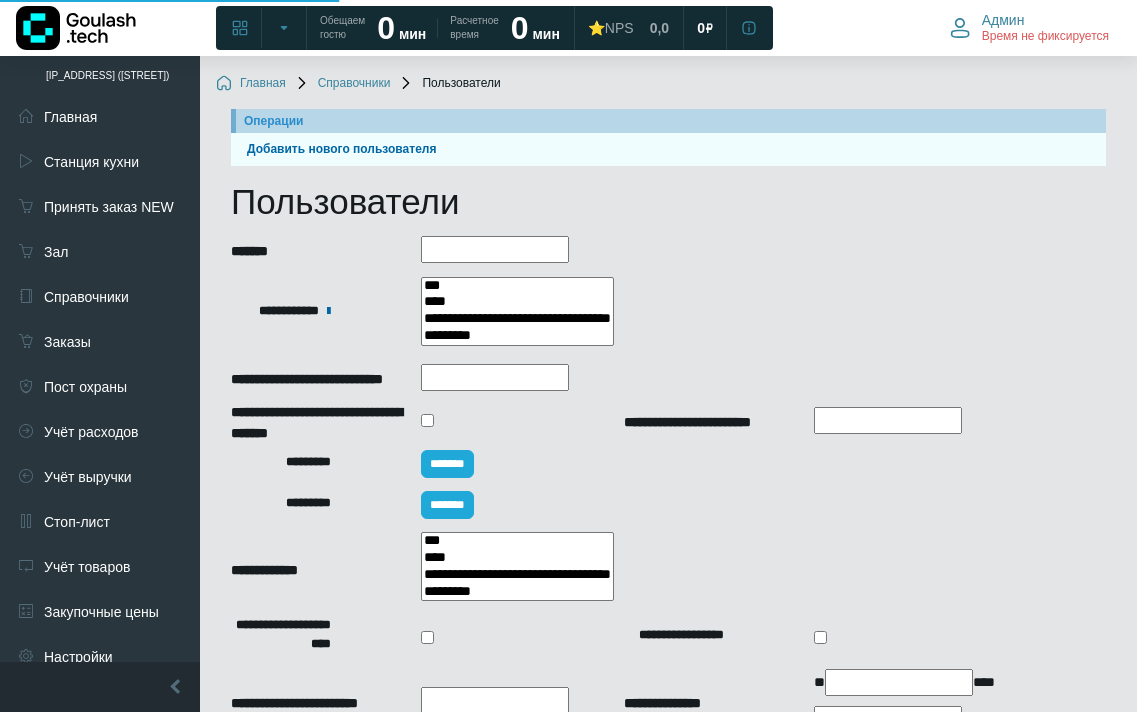 select 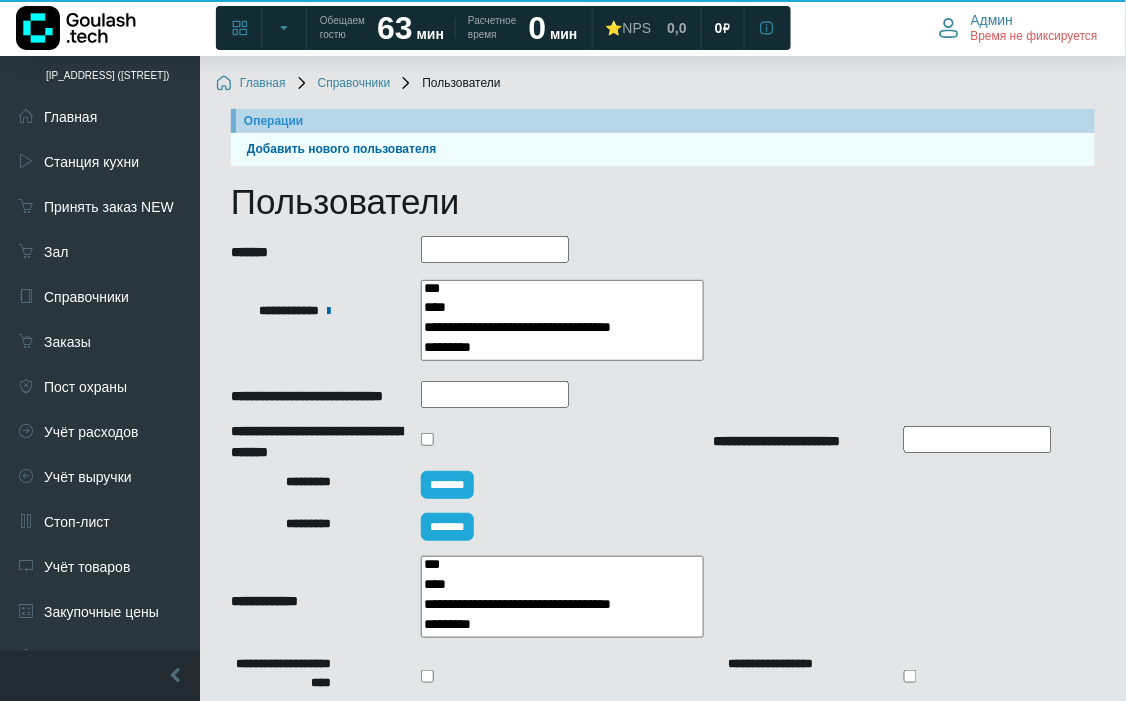 scroll, scrollTop: 333, scrollLeft: 0, axis: vertical 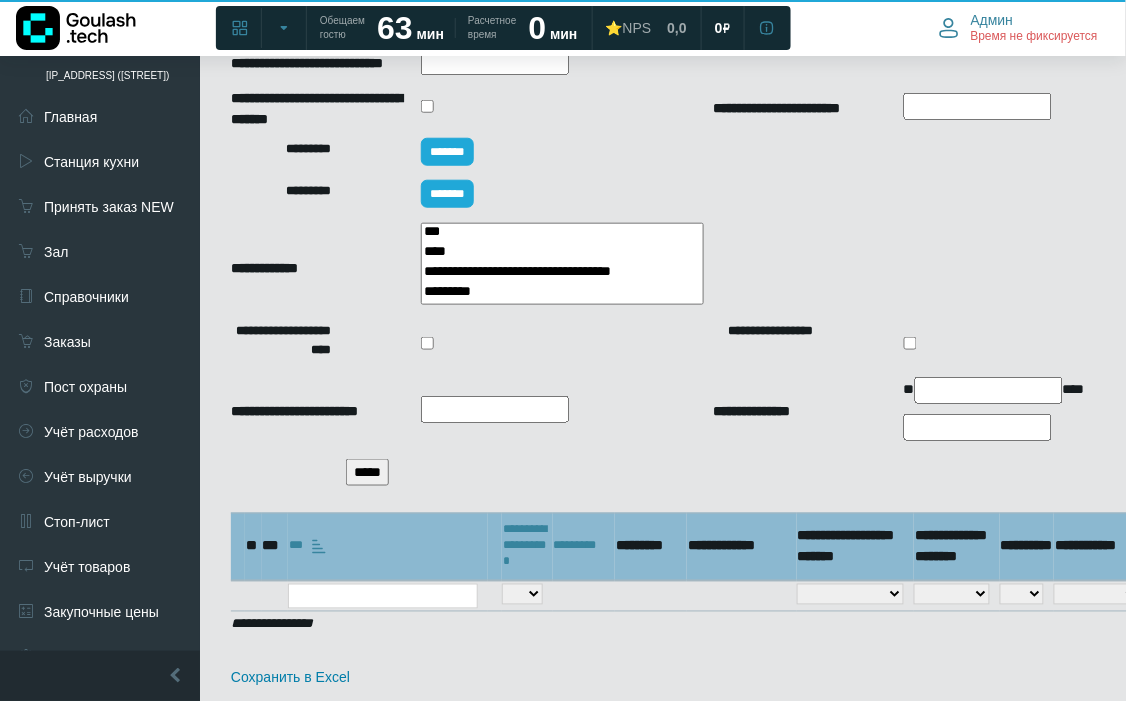 click on "*****" at bounding box center (367, 472) 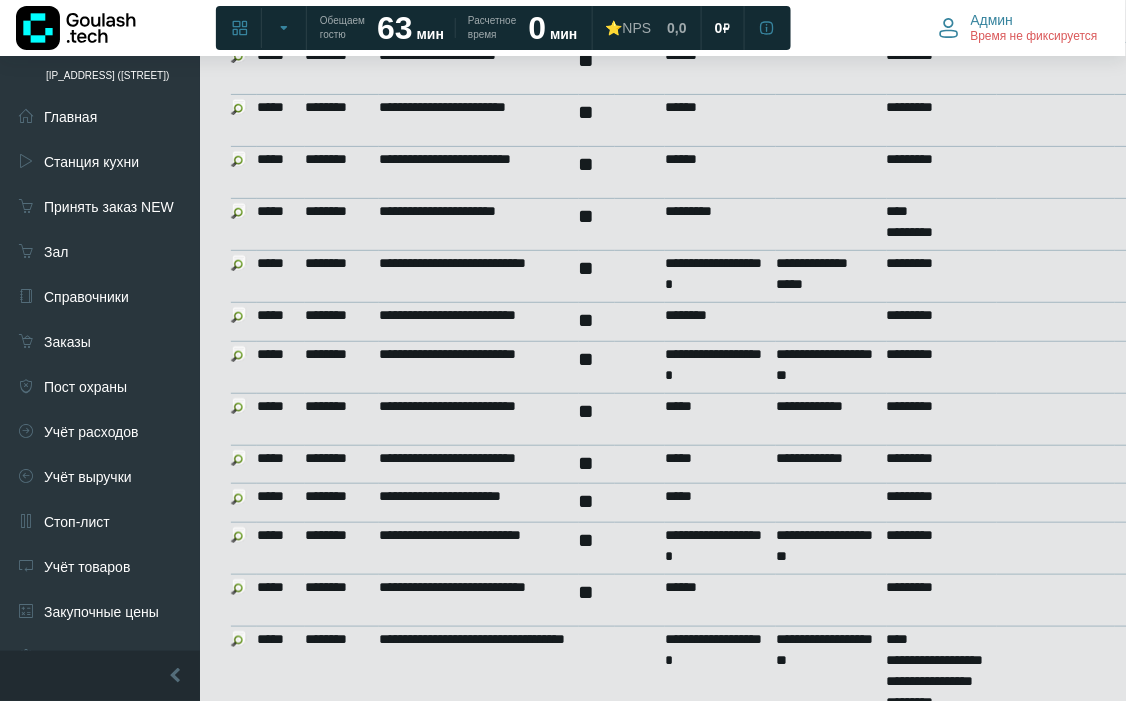 scroll, scrollTop: 1798, scrollLeft: 0, axis: vertical 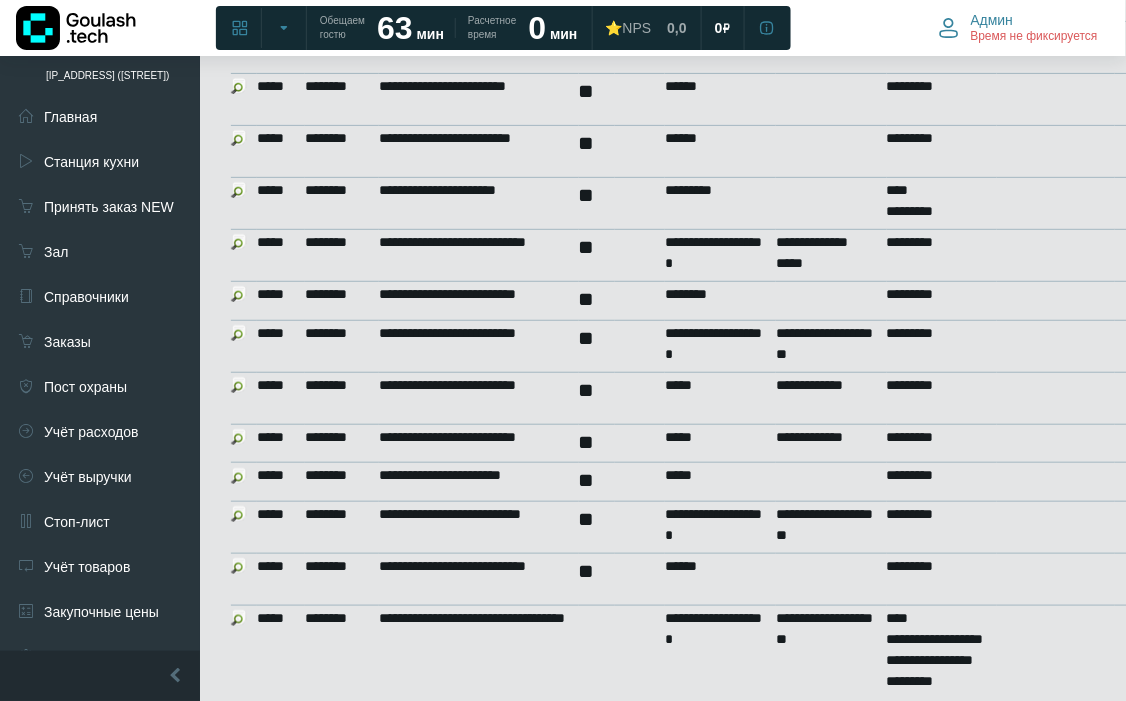 click at bounding box center (239, 514) 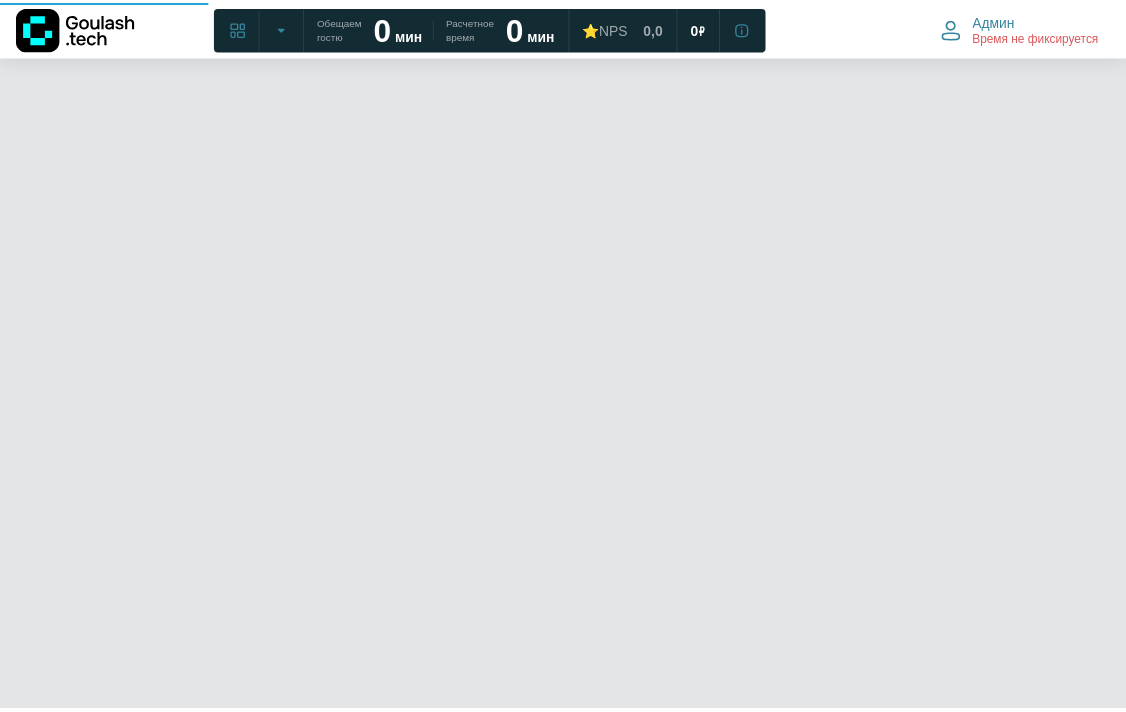 scroll, scrollTop: 0, scrollLeft: 0, axis: both 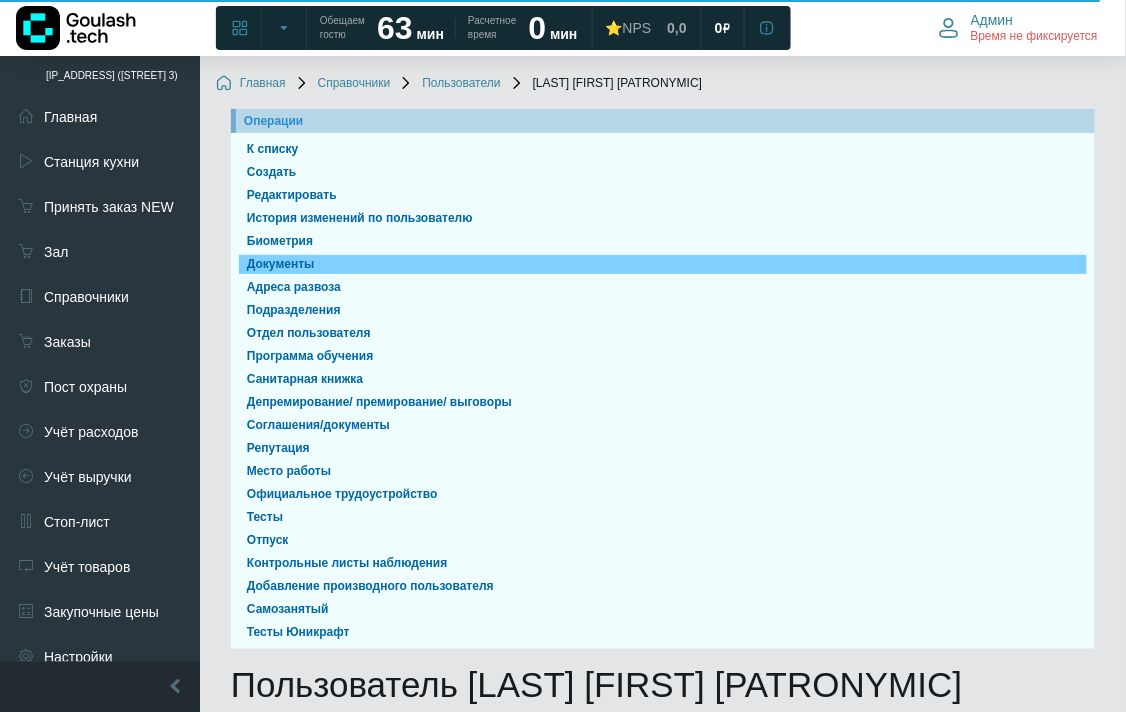 click on "Документы" at bounding box center (663, 264) 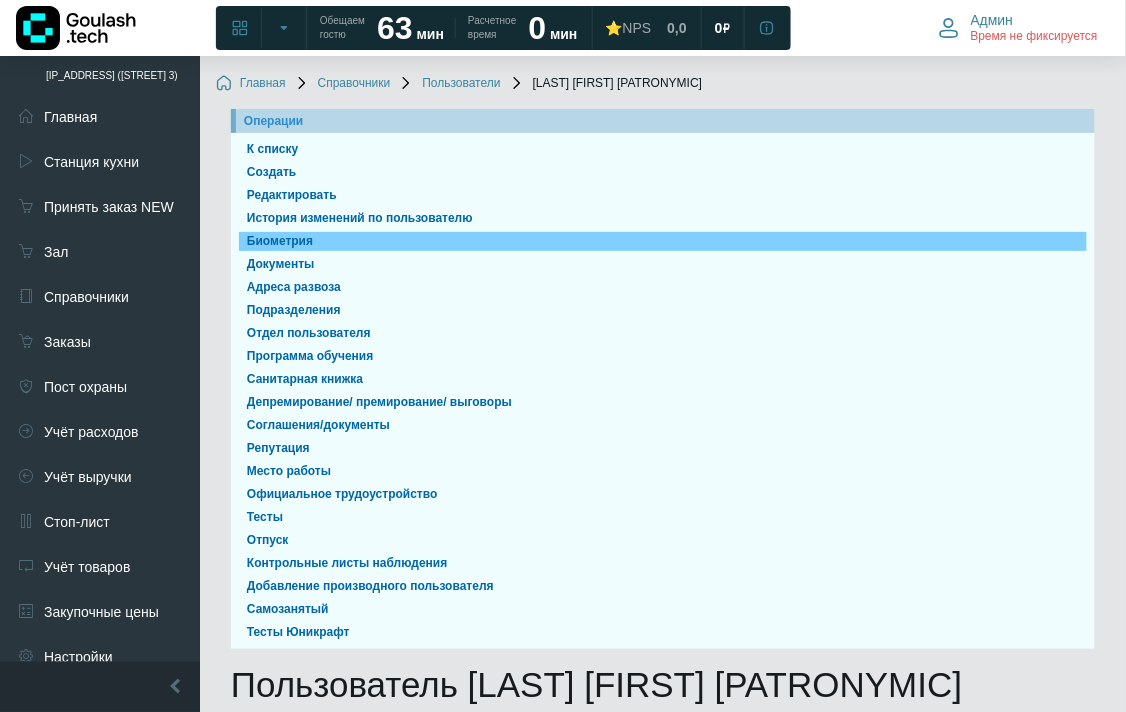 click on "Биометрия" at bounding box center (663, 241) 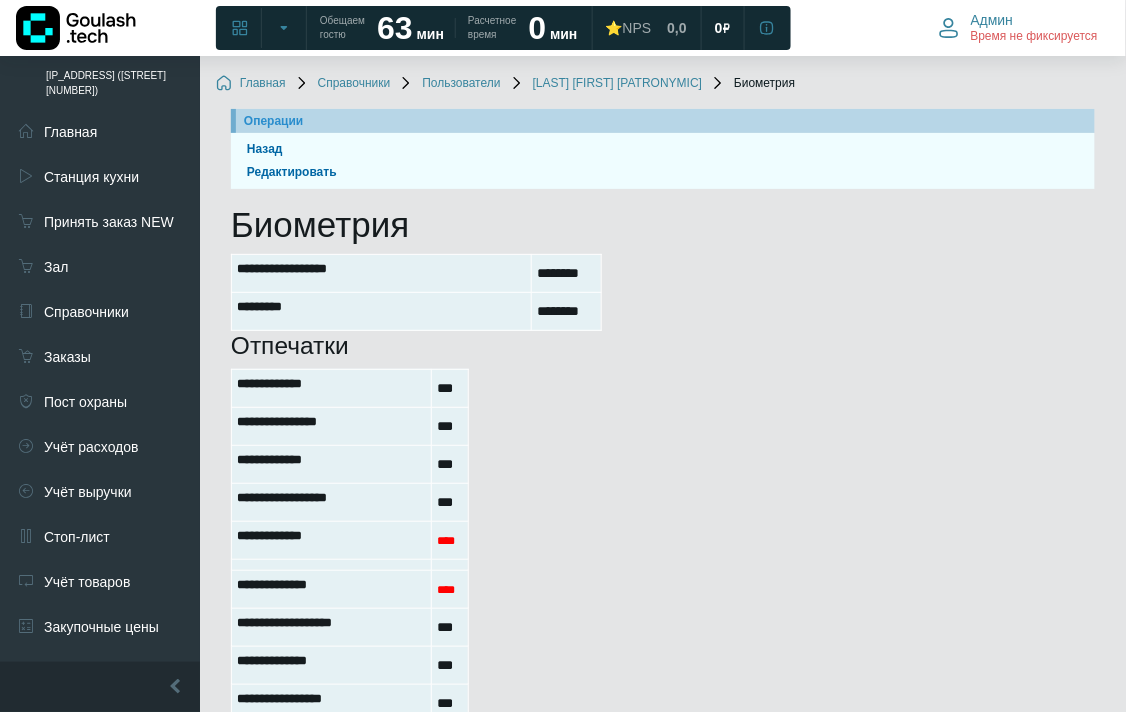 scroll, scrollTop: 122, scrollLeft: 0, axis: vertical 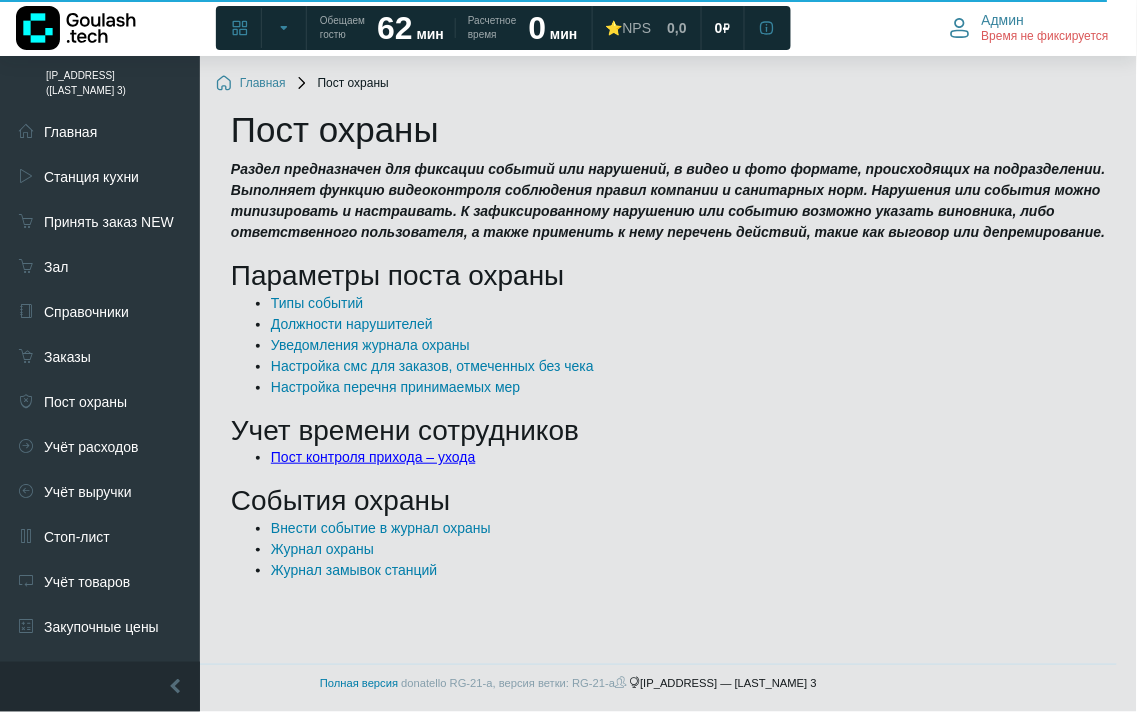 click on "Пост контроля прихода – ухода" at bounding box center (373, 457) 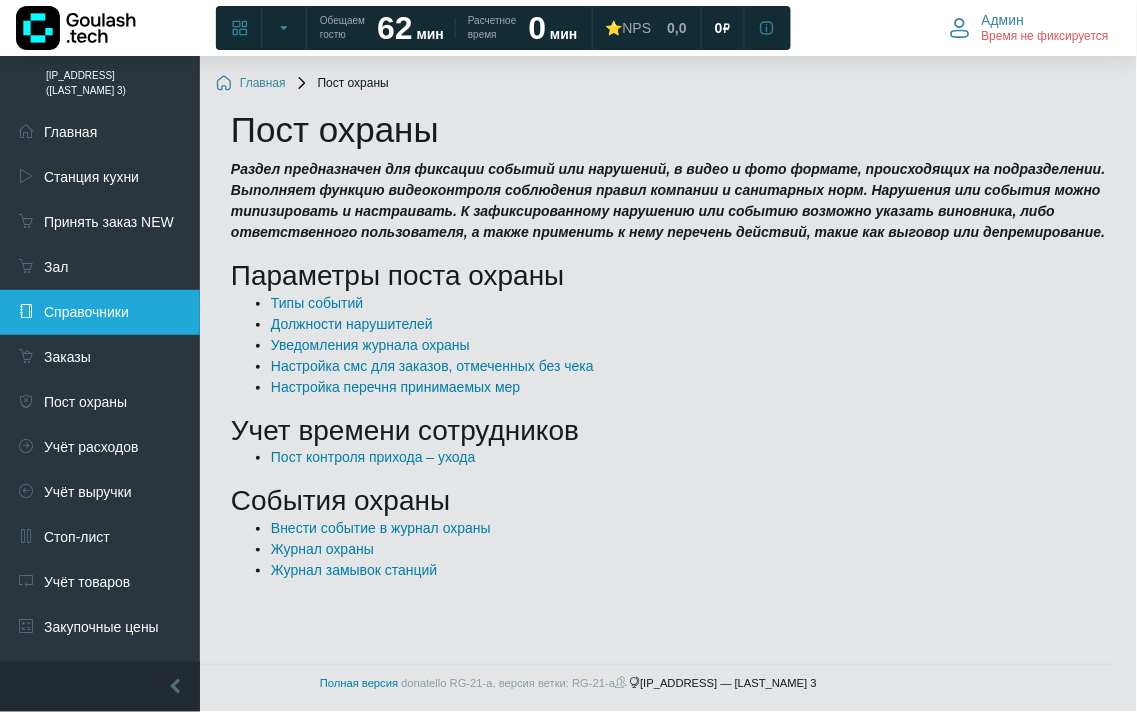 click on "Справочники" at bounding box center [100, 312] 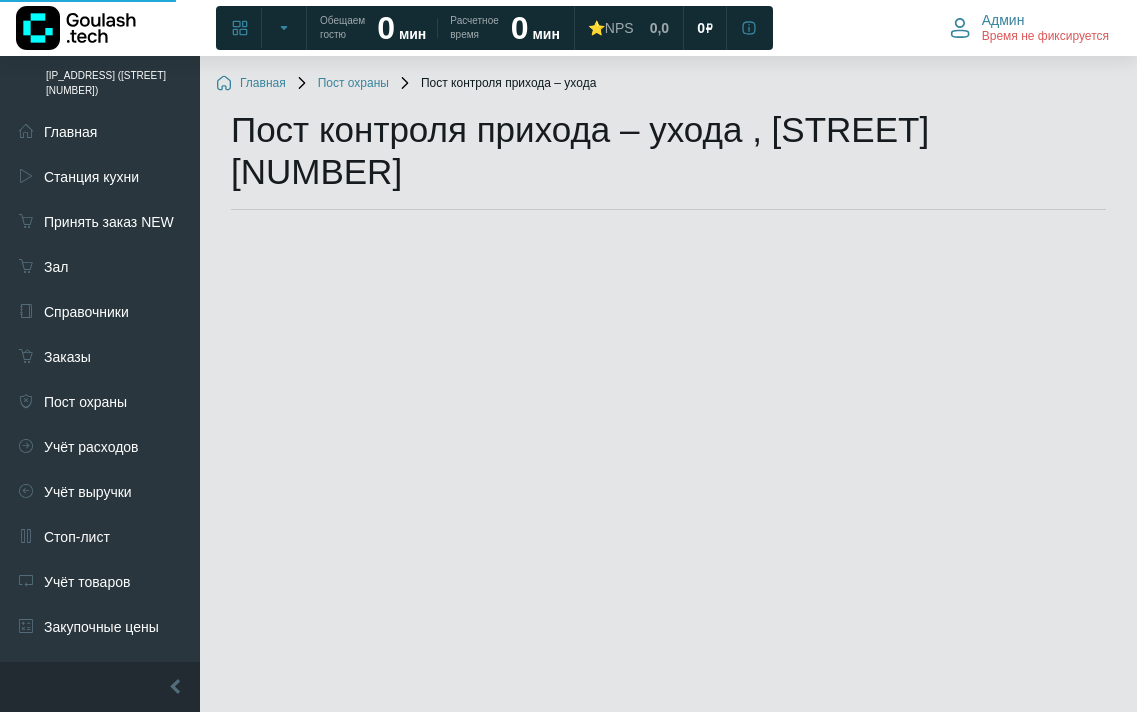 scroll, scrollTop: 0, scrollLeft: 0, axis: both 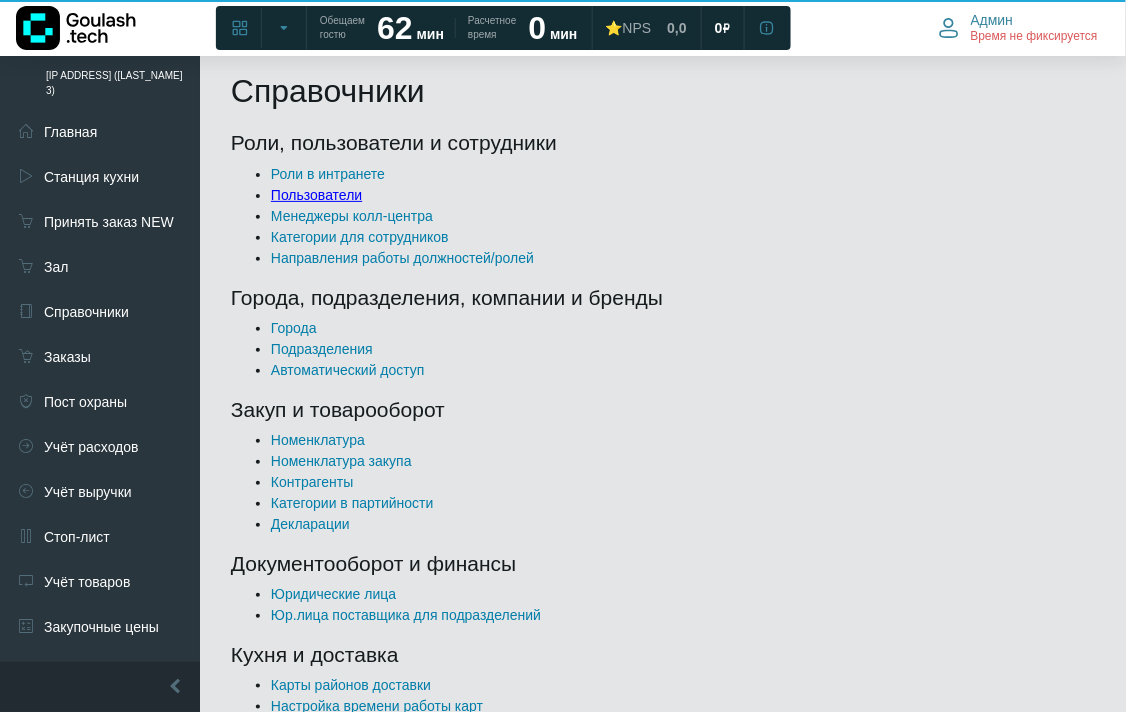 click on "Пользователи" at bounding box center (316, 195) 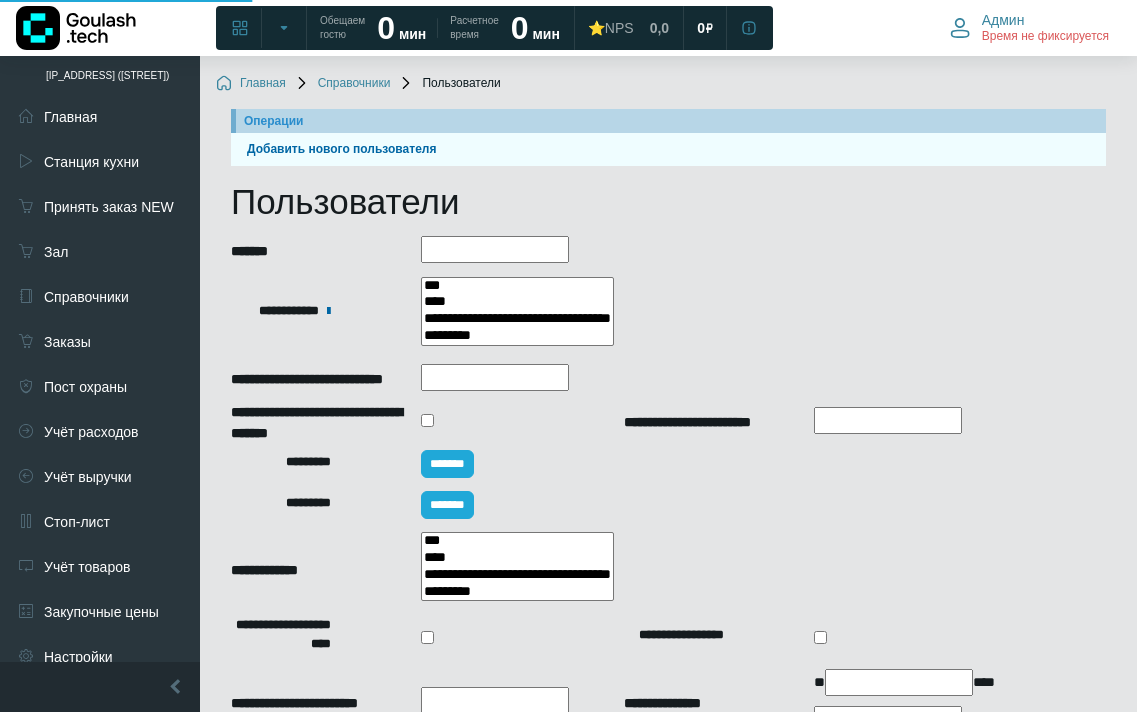 select 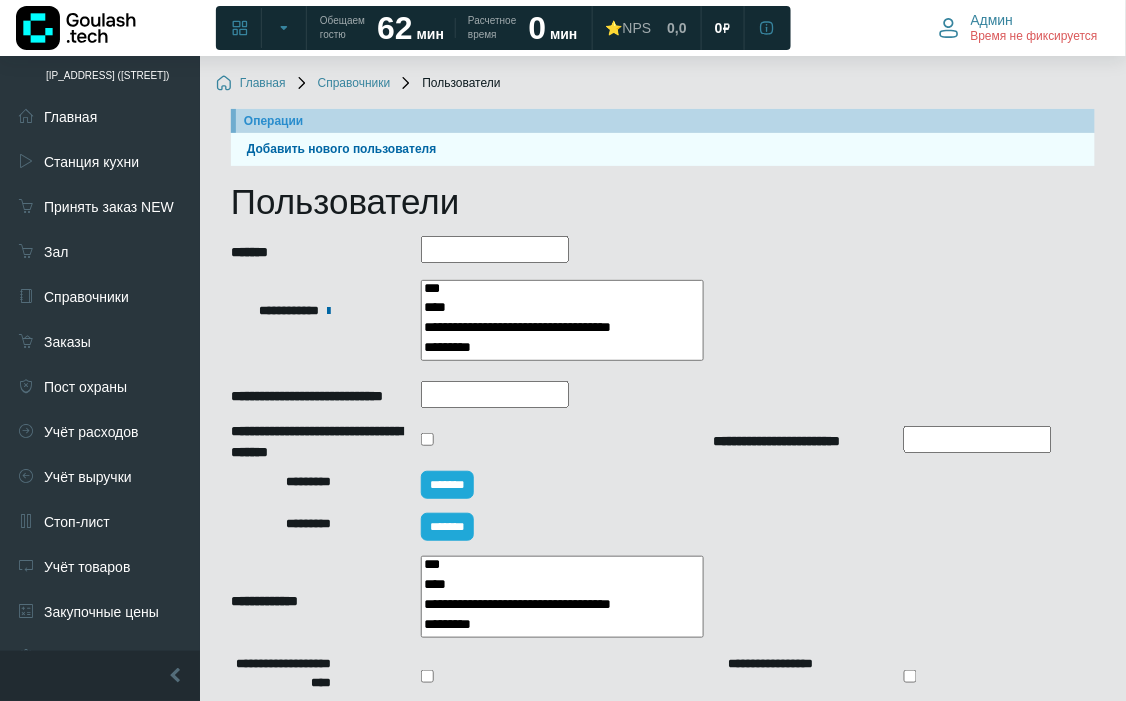 scroll, scrollTop: 333, scrollLeft: 0, axis: vertical 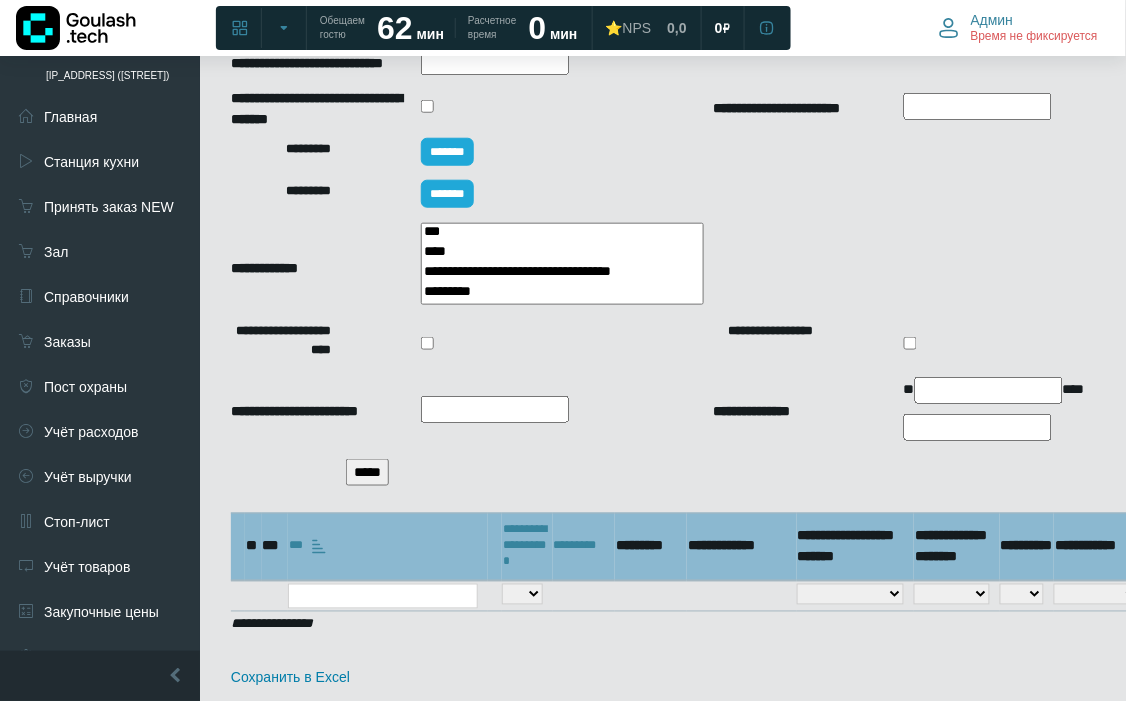 click on "*****" at bounding box center [367, 472] 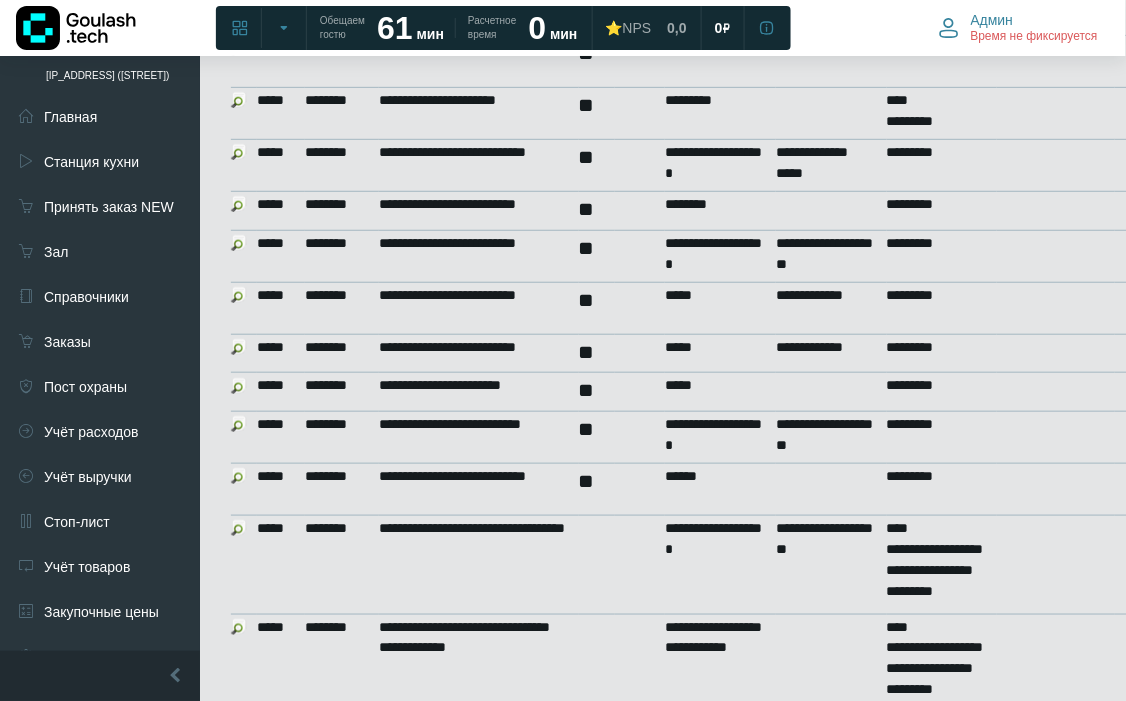 scroll, scrollTop: 2456, scrollLeft: 0, axis: vertical 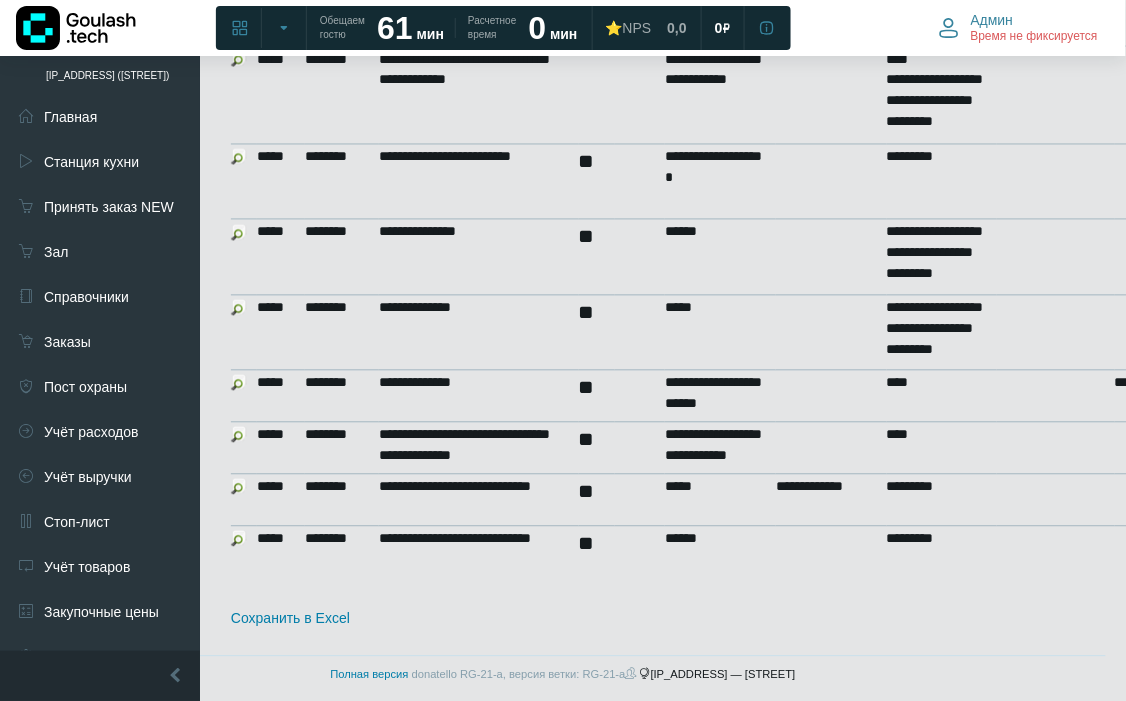 click at bounding box center [239, 487] 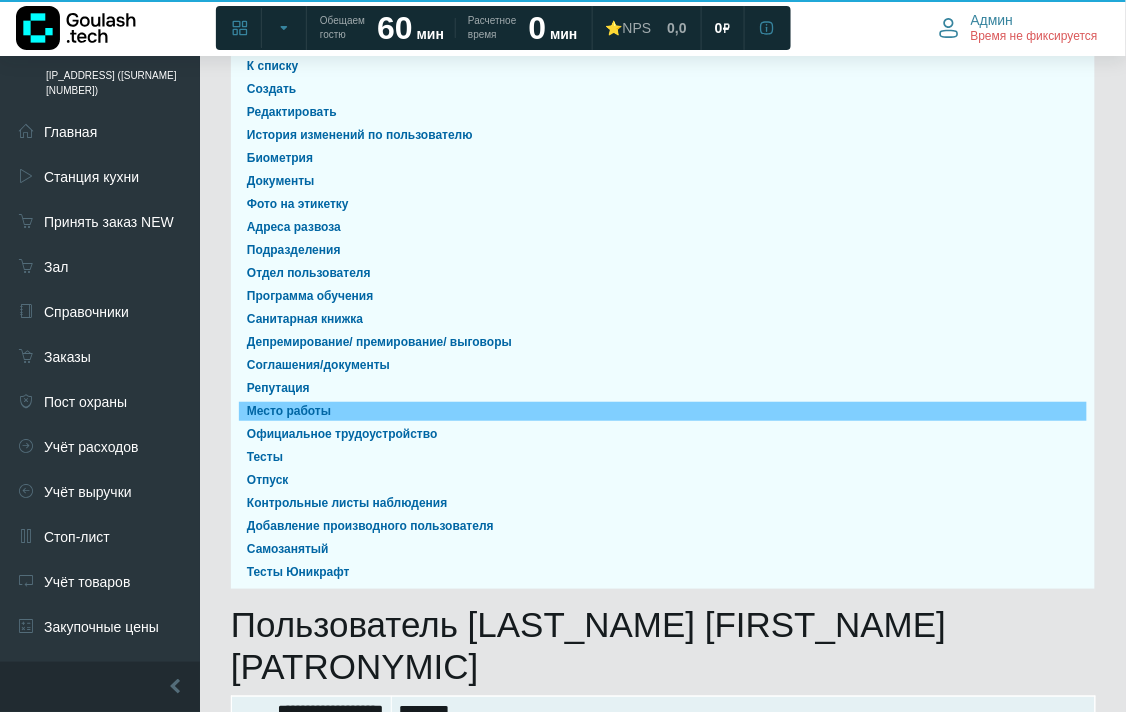 scroll, scrollTop: 0, scrollLeft: 0, axis: both 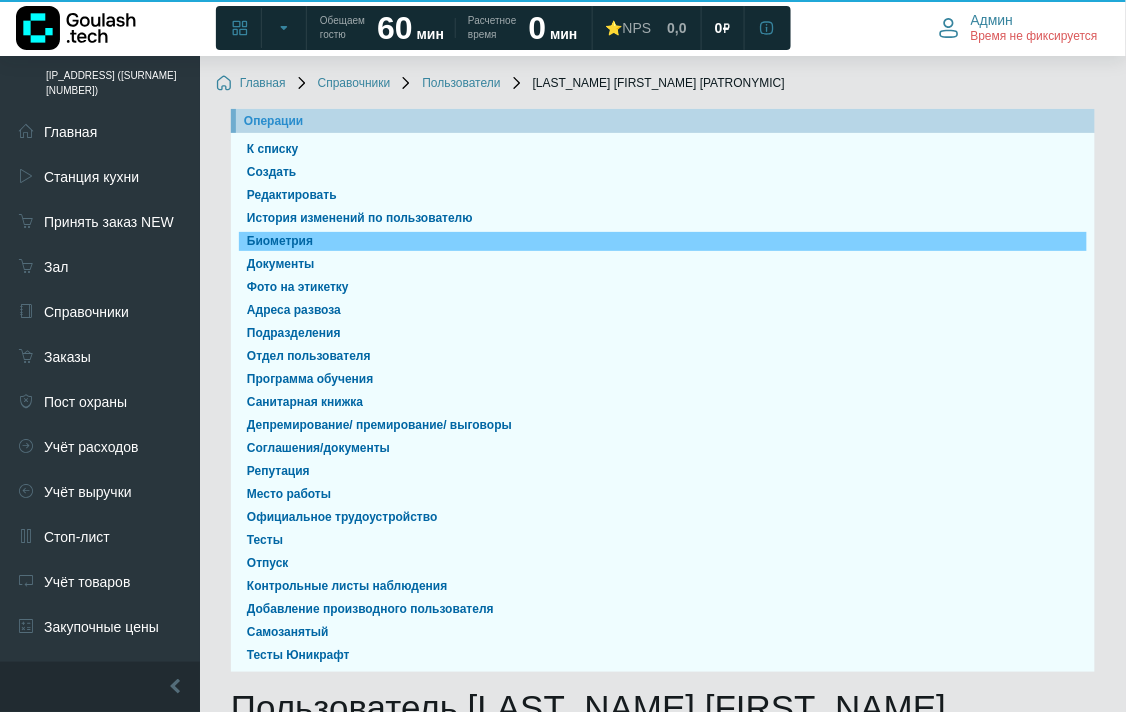 click on "Биометрия" at bounding box center (663, 241) 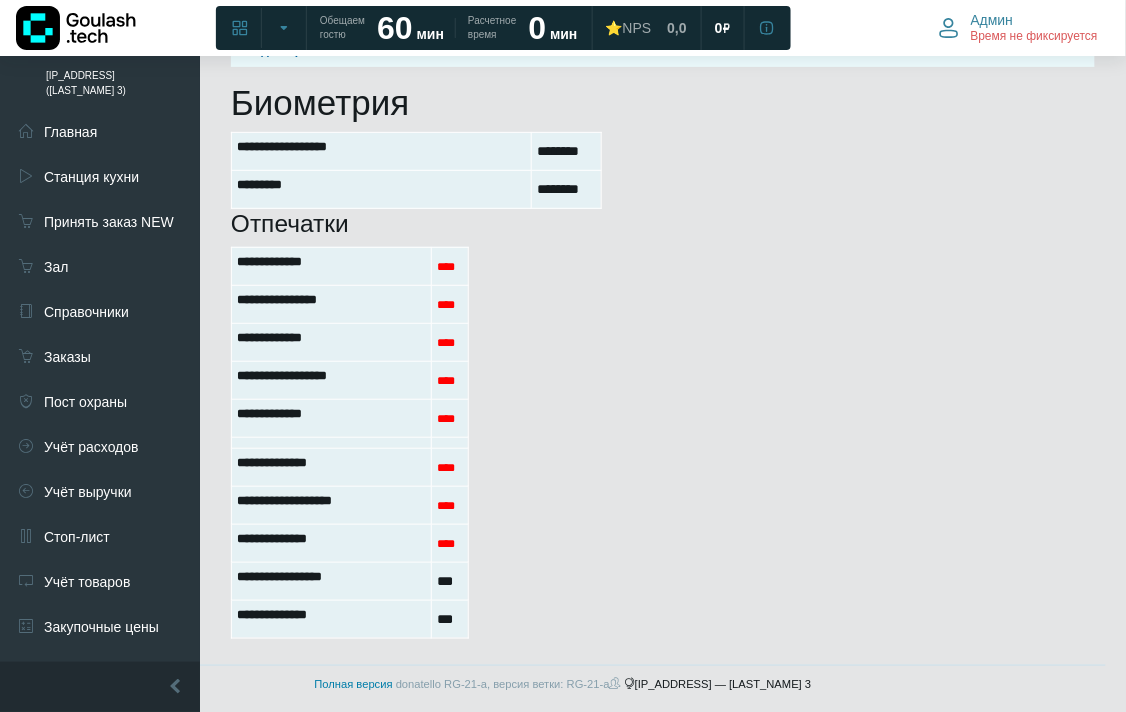scroll, scrollTop: 0, scrollLeft: 0, axis: both 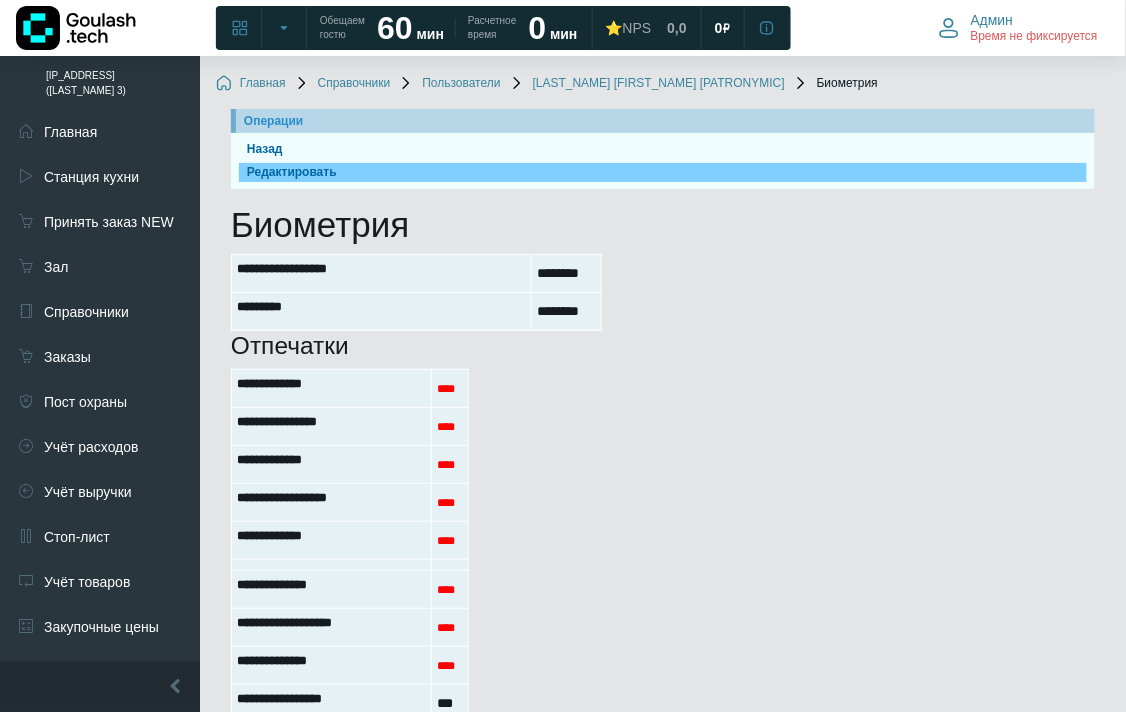 click on "Редактировать" at bounding box center [663, 172] 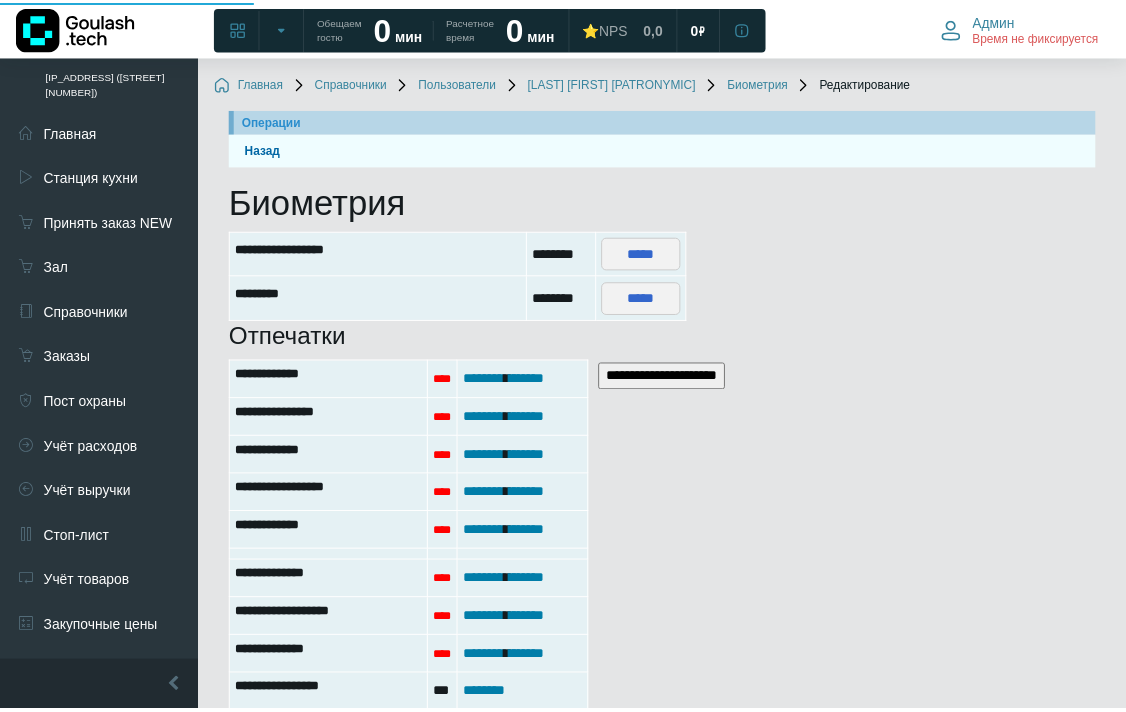 scroll, scrollTop: 115, scrollLeft: 0, axis: vertical 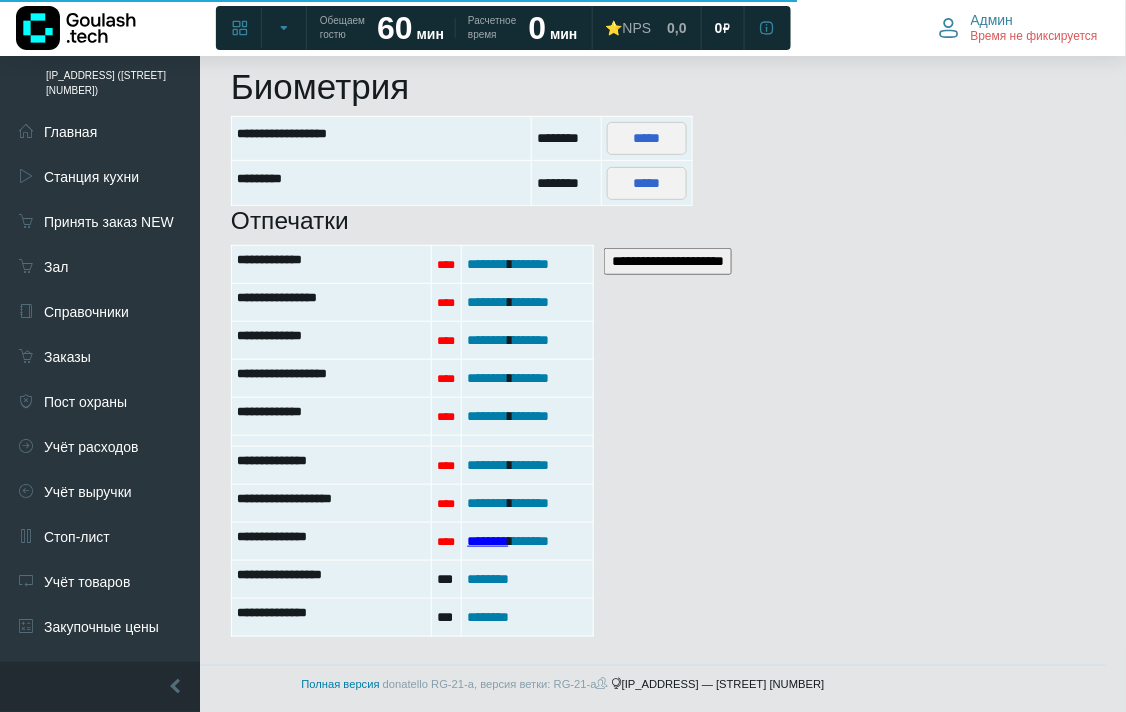 click on "********" at bounding box center [487, 541] 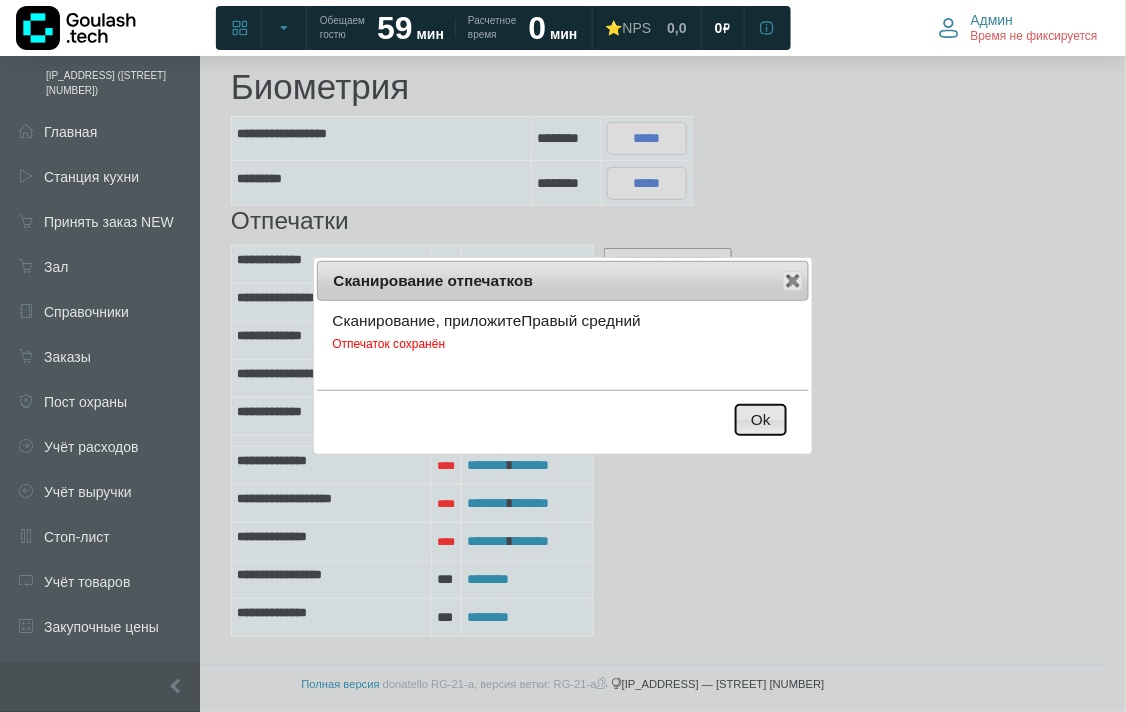 click on "Ok" at bounding box center (761, 420) 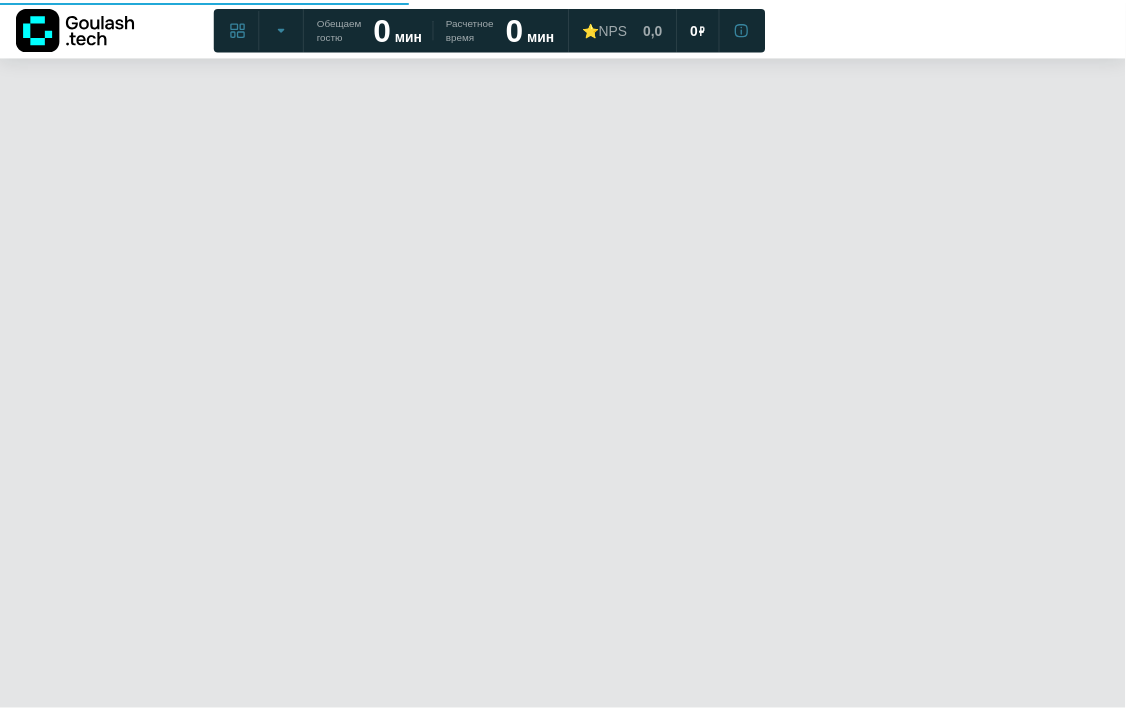 scroll, scrollTop: 115, scrollLeft: 0, axis: vertical 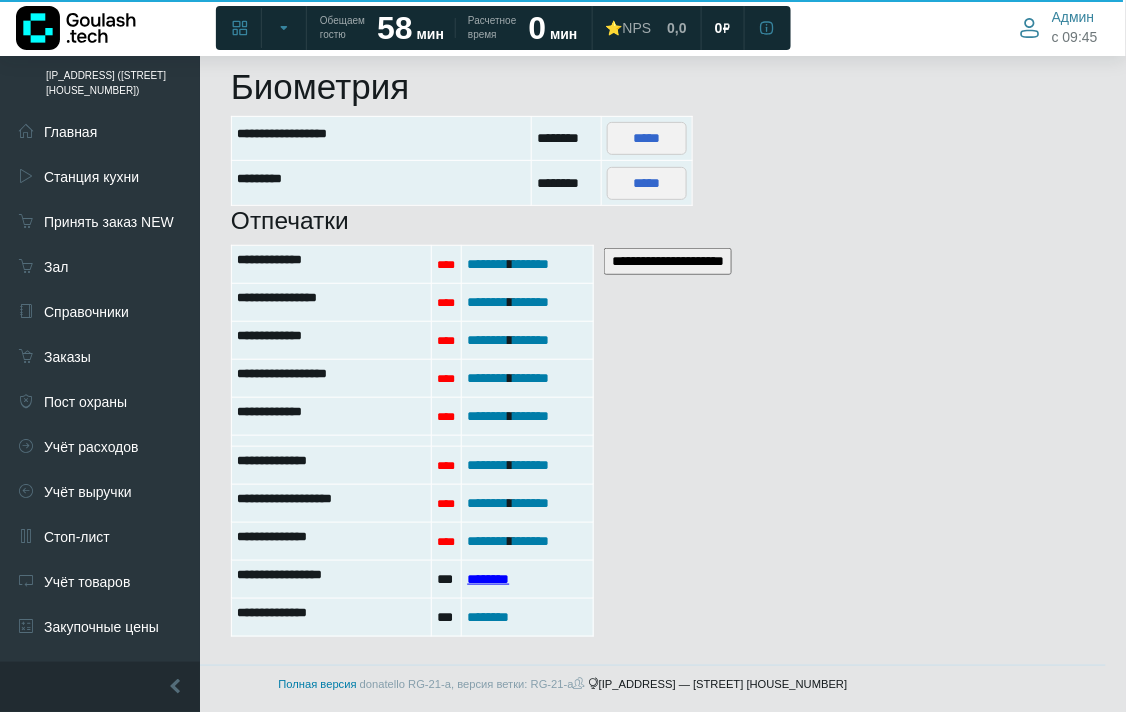 click on "********" at bounding box center [488, 579] 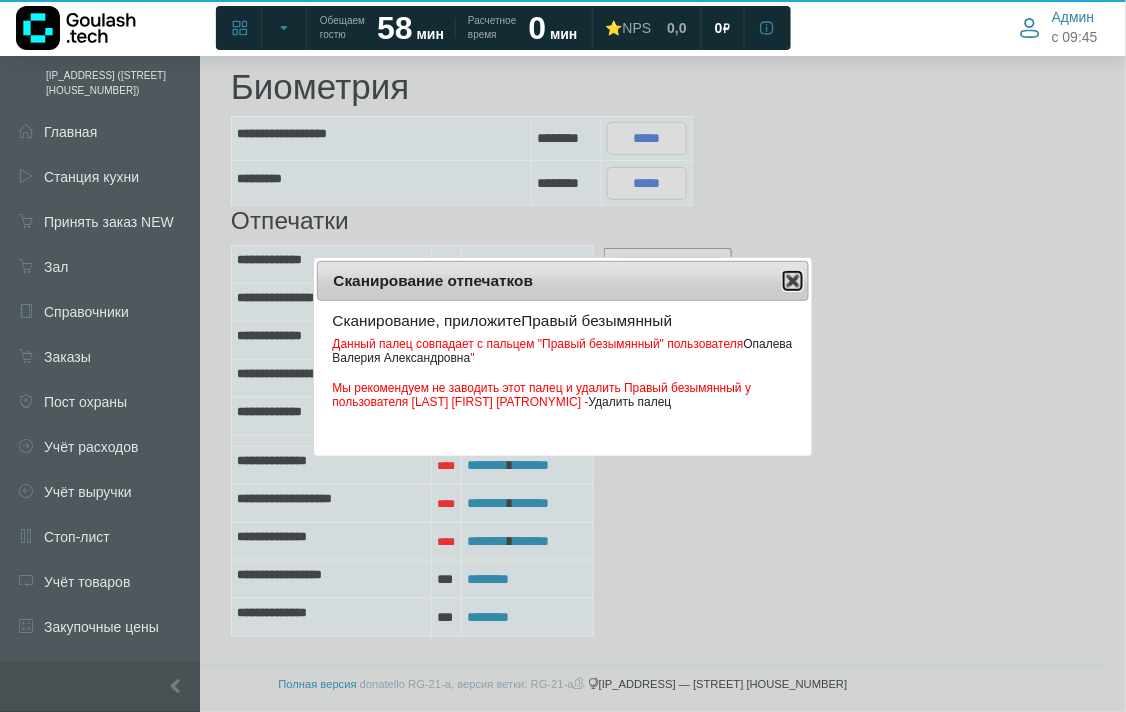 click on "Close" at bounding box center (793, 281) 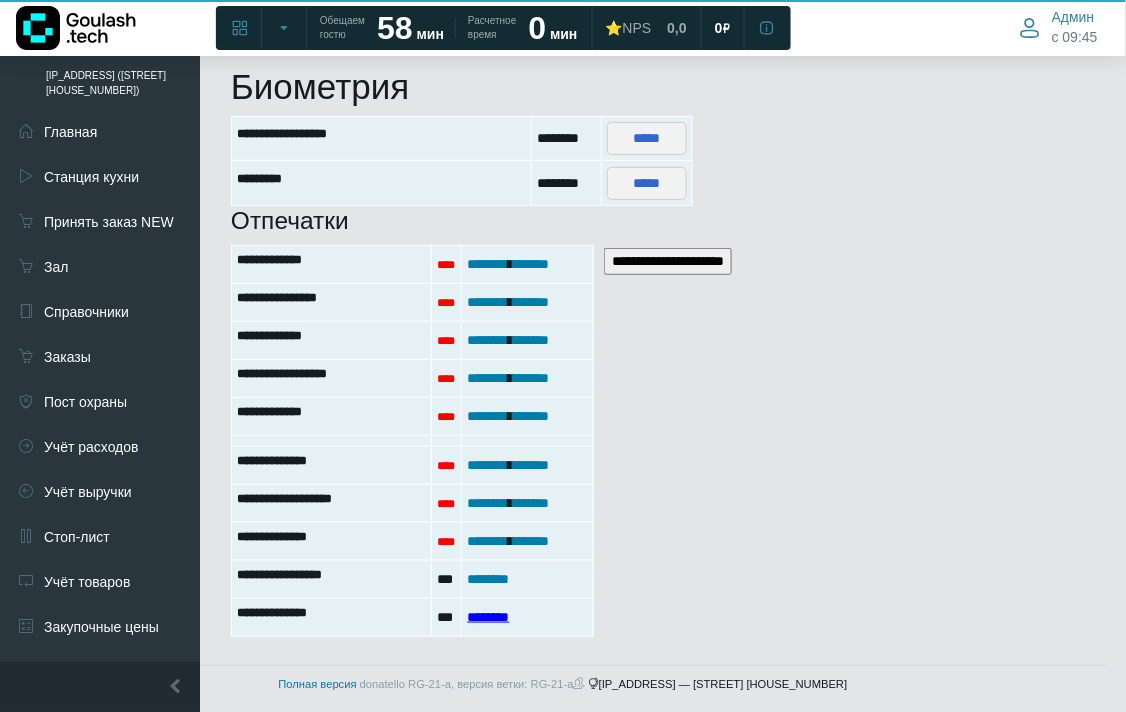 click on "********" at bounding box center [488, 617] 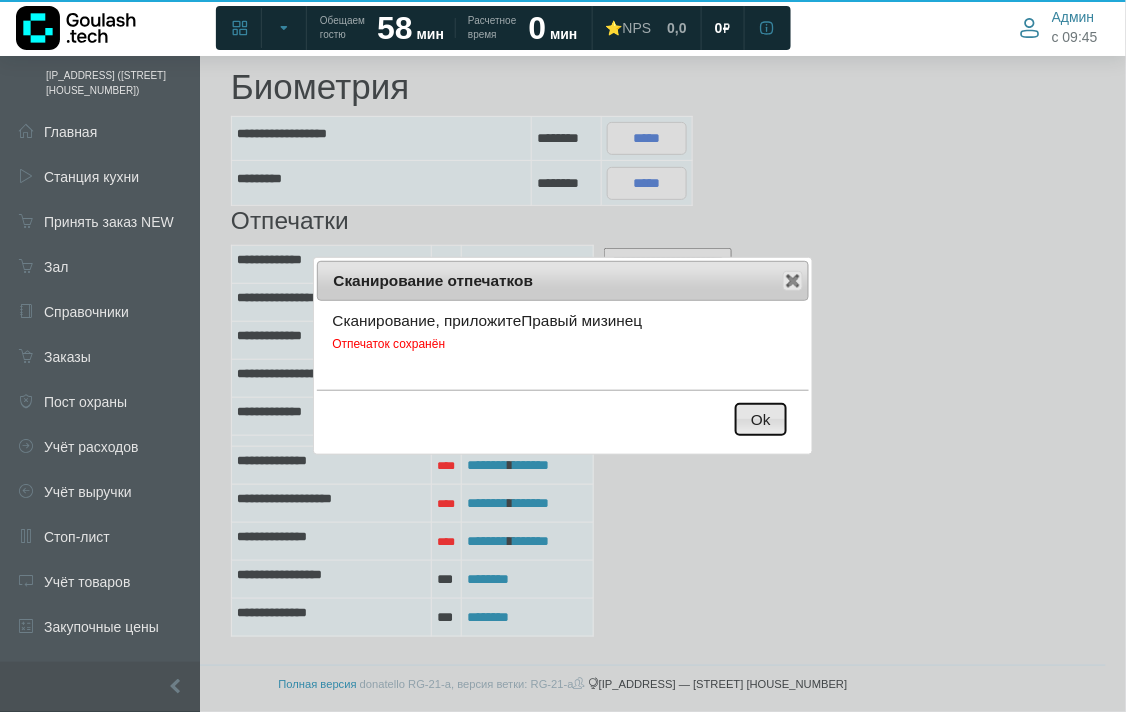 click on "Ok" at bounding box center [761, 419] 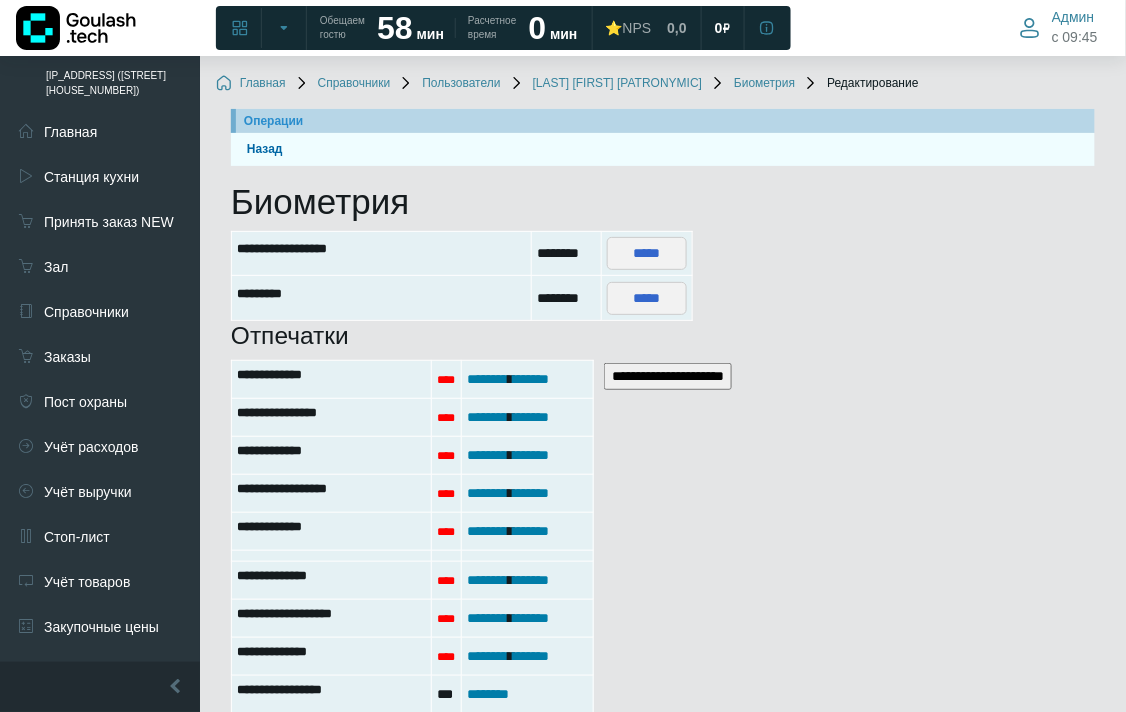 scroll, scrollTop: 115, scrollLeft: 0, axis: vertical 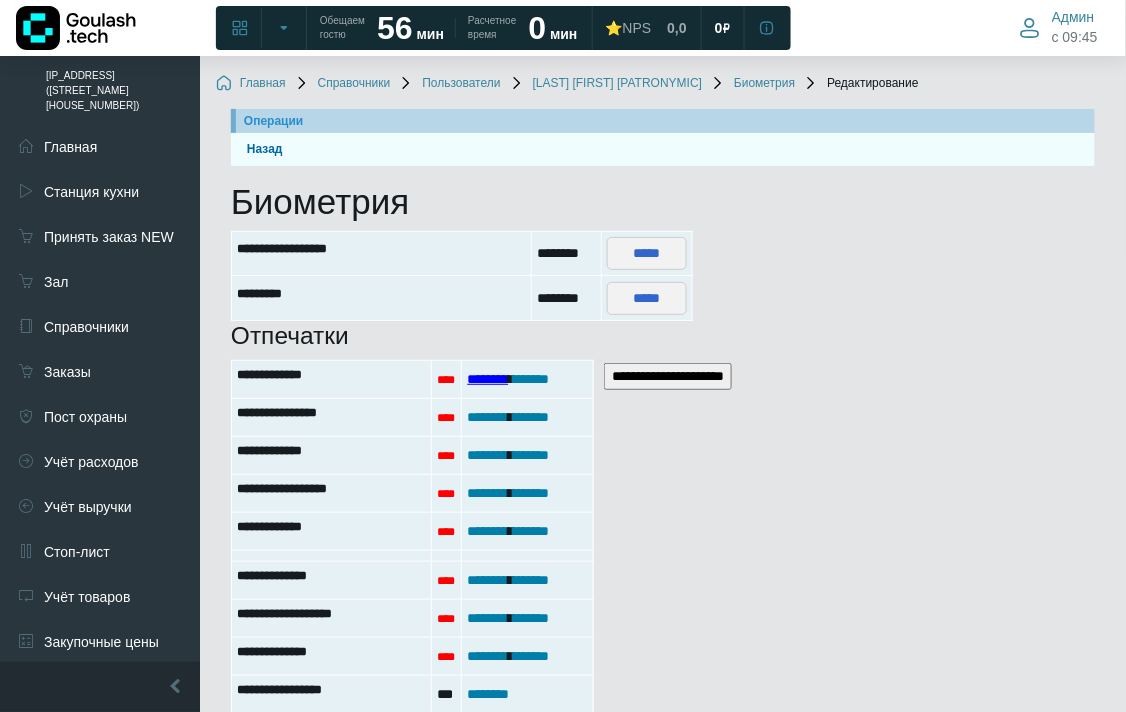 click on "********" at bounding box center [487, 379] 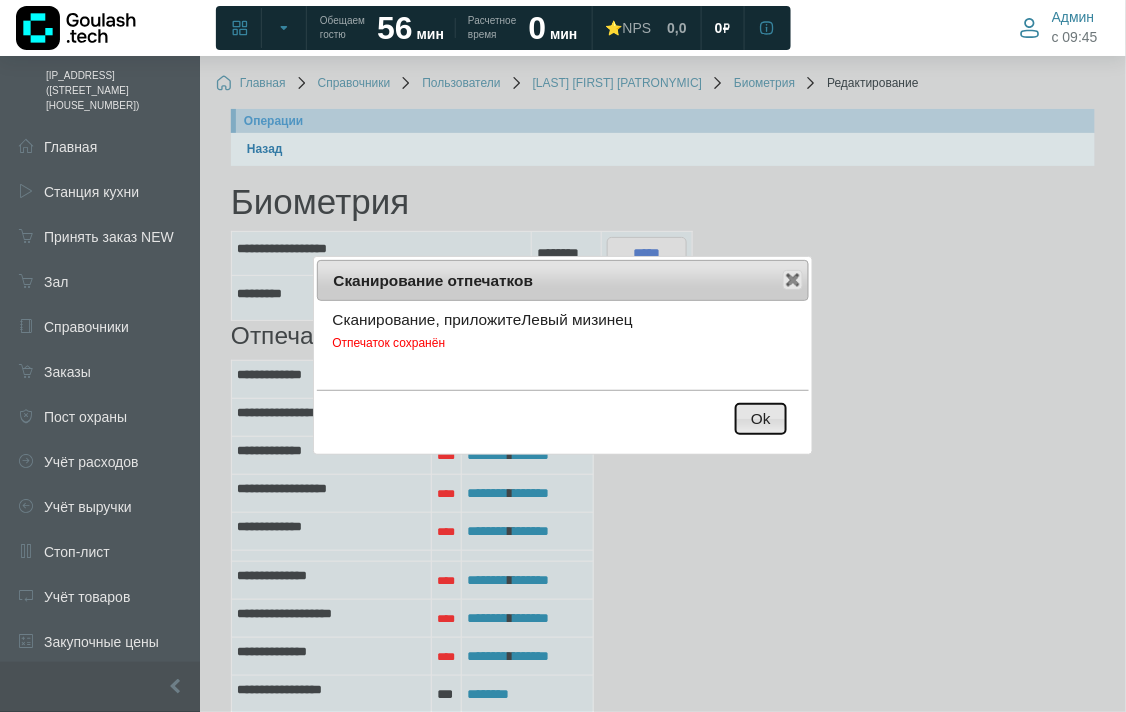 click on "Ok" at bounding box center (761, 419) 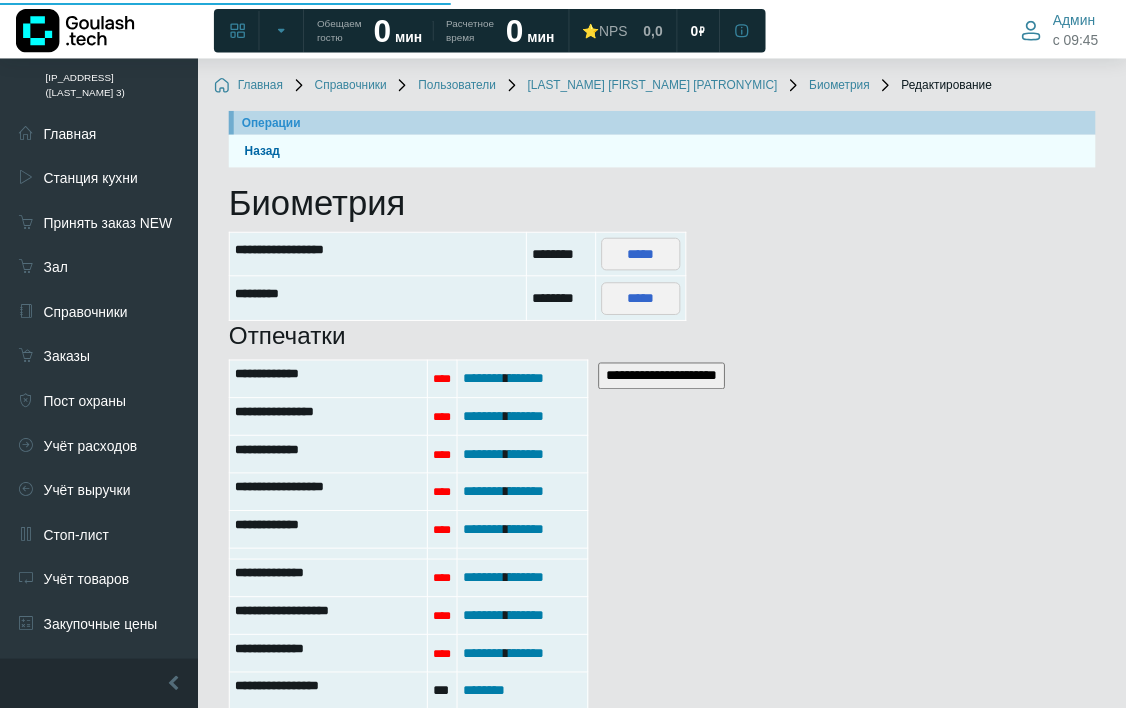 scroll, scrollTop: 0, scrollLeft: 0, axis: both 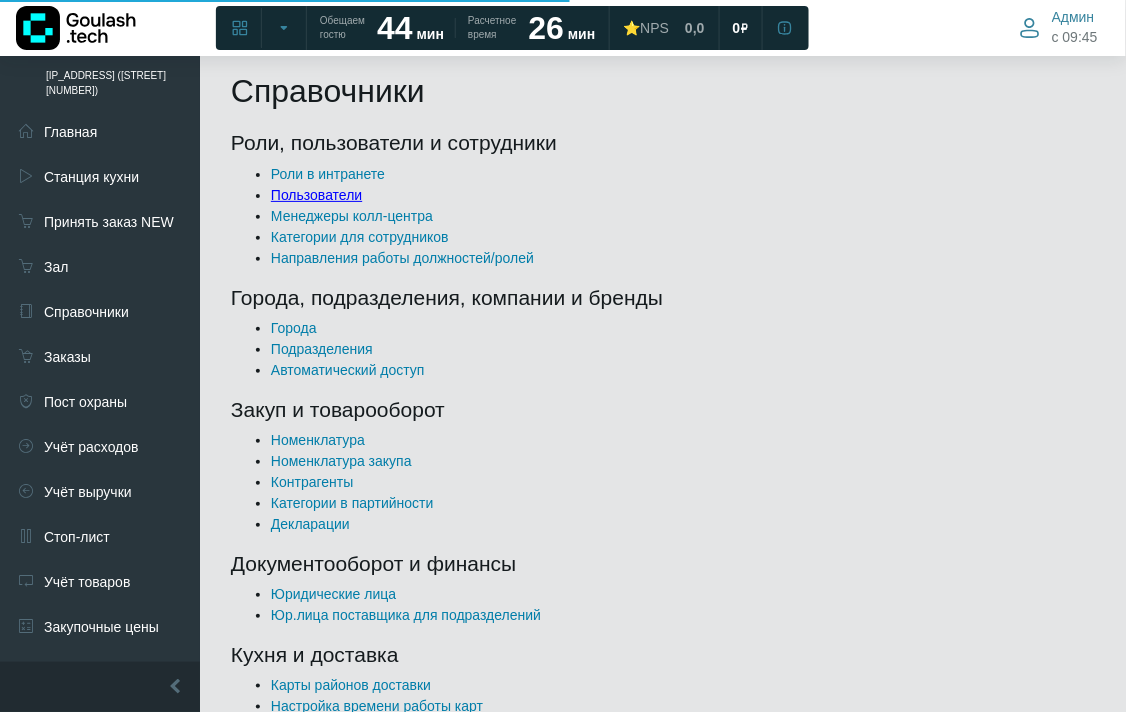 drag, startPoint x: 370, startPoint y: 196, endPoint x: 355, endPoint y: 193, distance: 15.297058 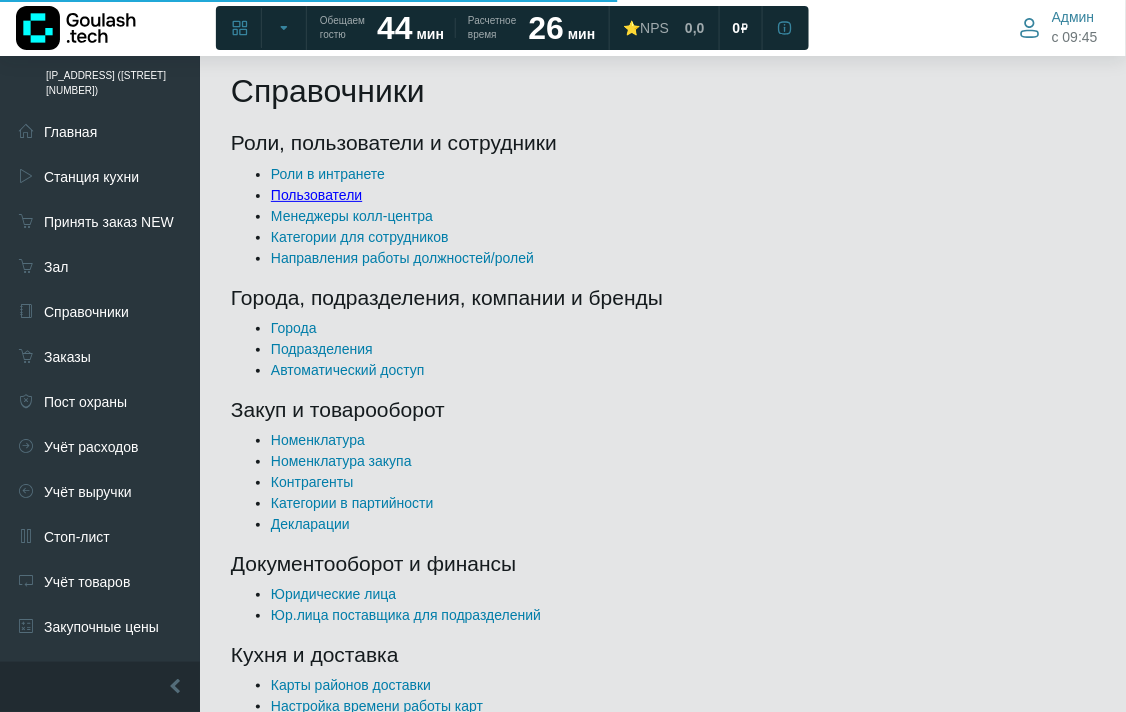 click on "Пользователи" at bounding box center [316, 195] 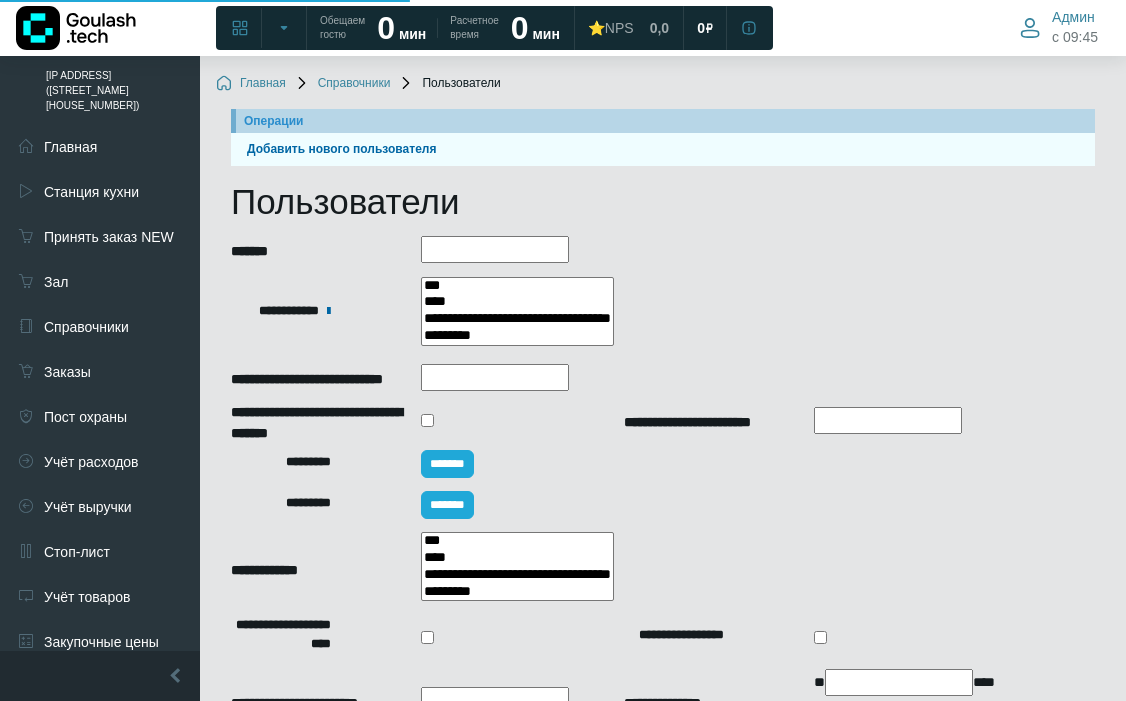 select 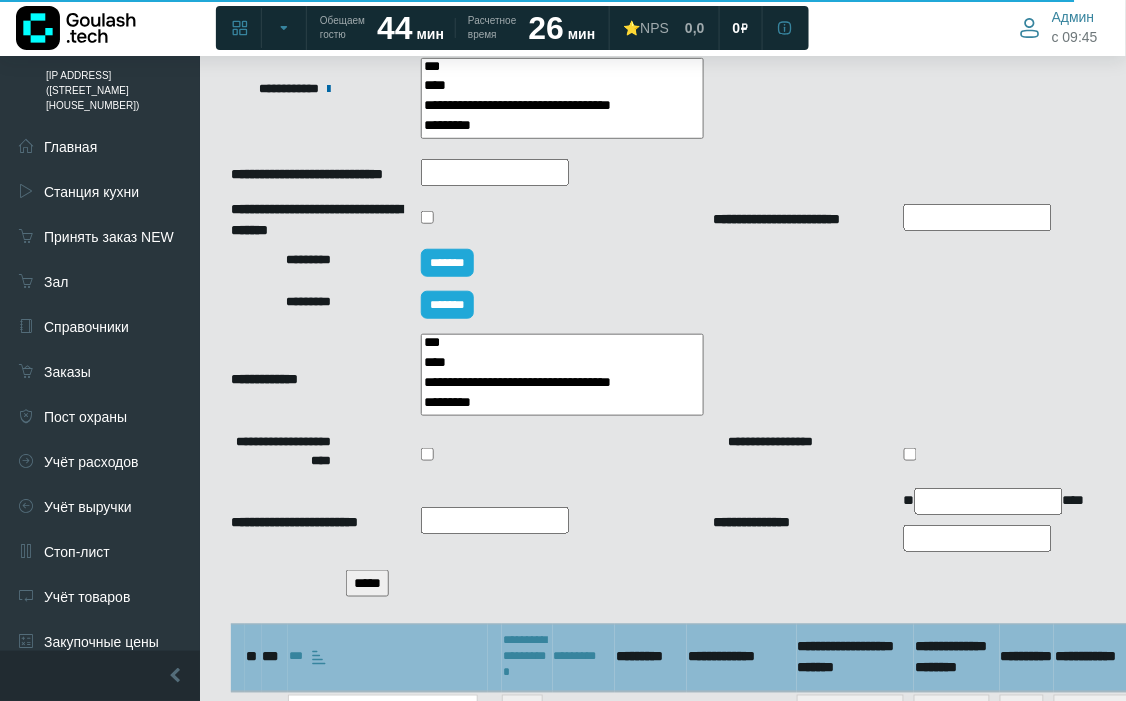 click on "*****" at bounding box center (367, 583) 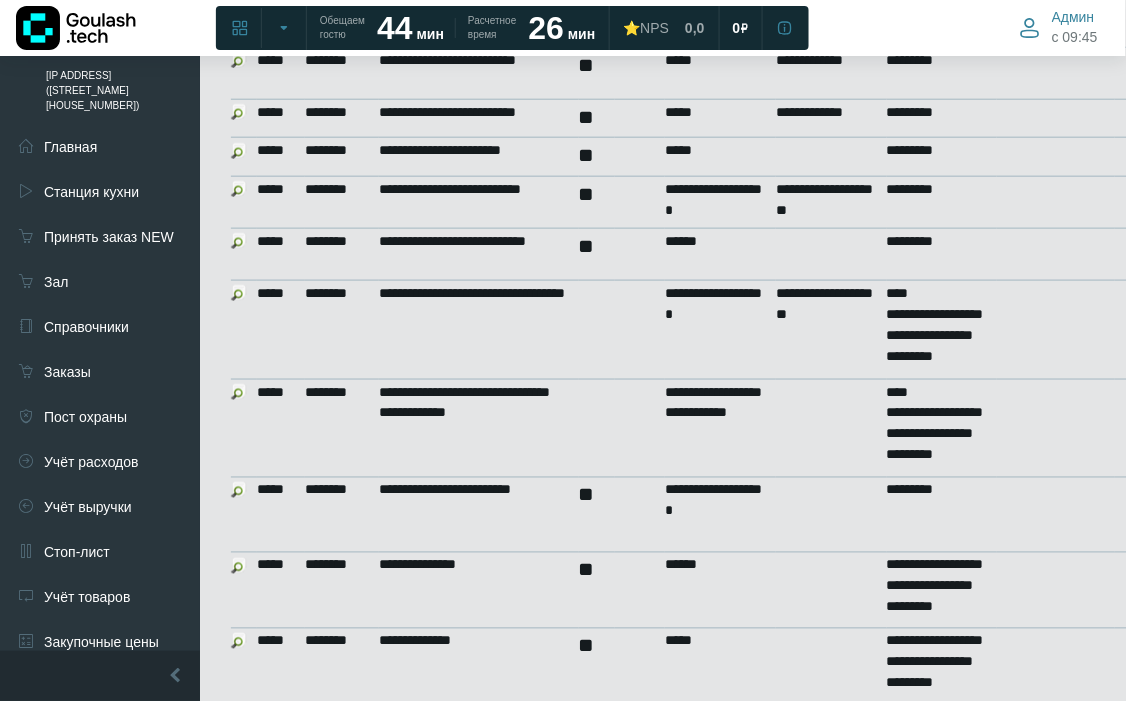 scroll, scrollTop: 2012, scrollLeft: 0, axis: vertical 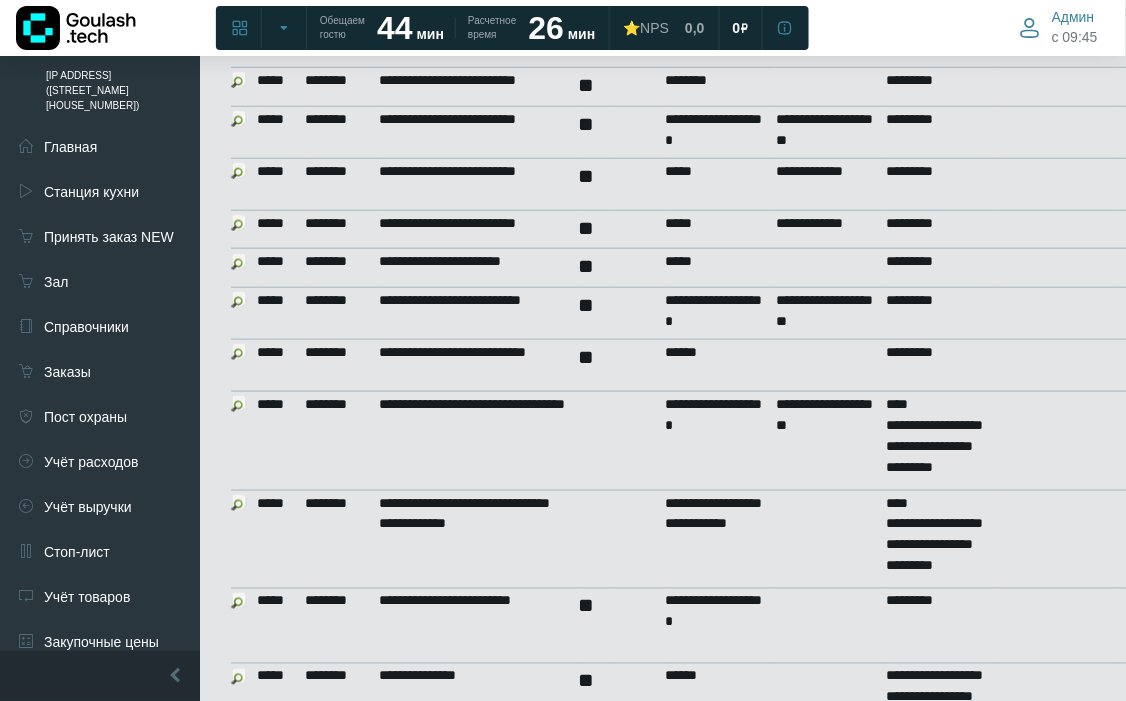 click at bounding box center [239, 352] 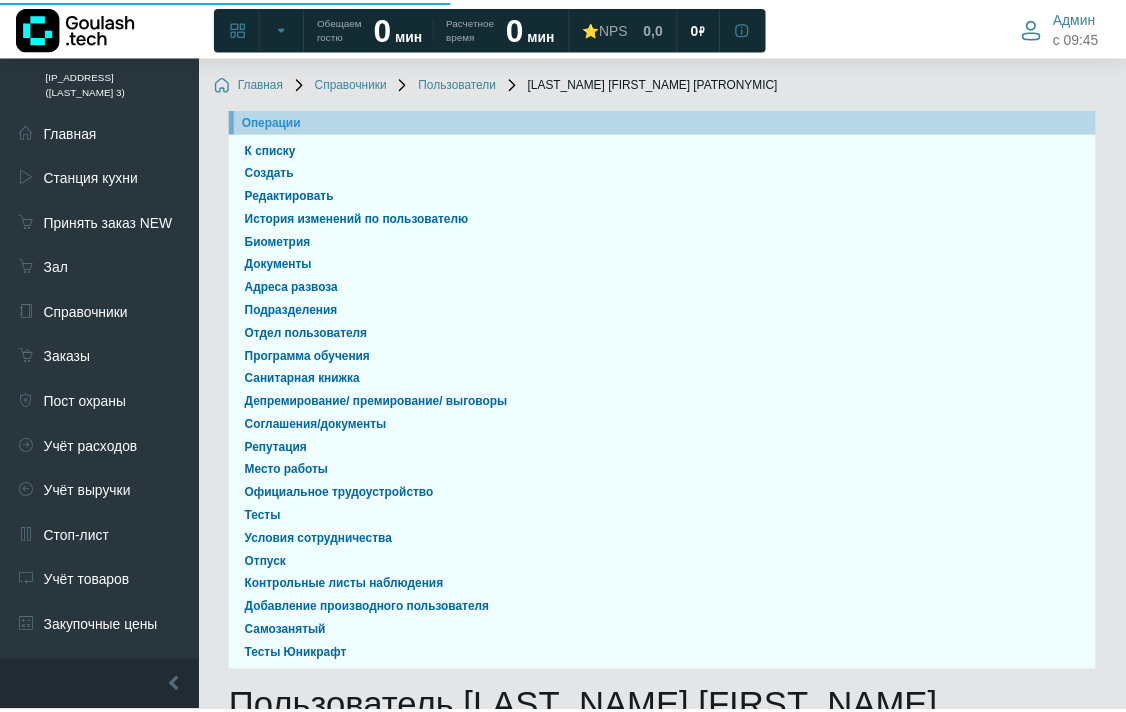 scroll, scrollTop: 0, scrollLeft: 0, axis: both 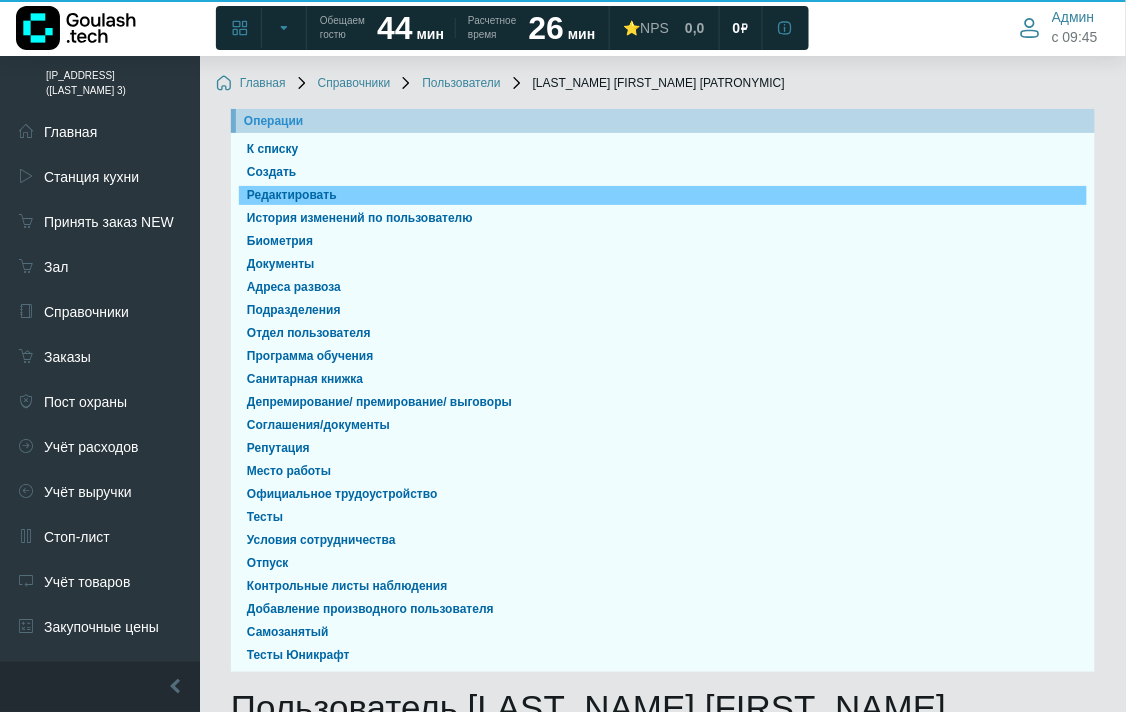 click on "Редактировать" at bounding box center [663, 195] 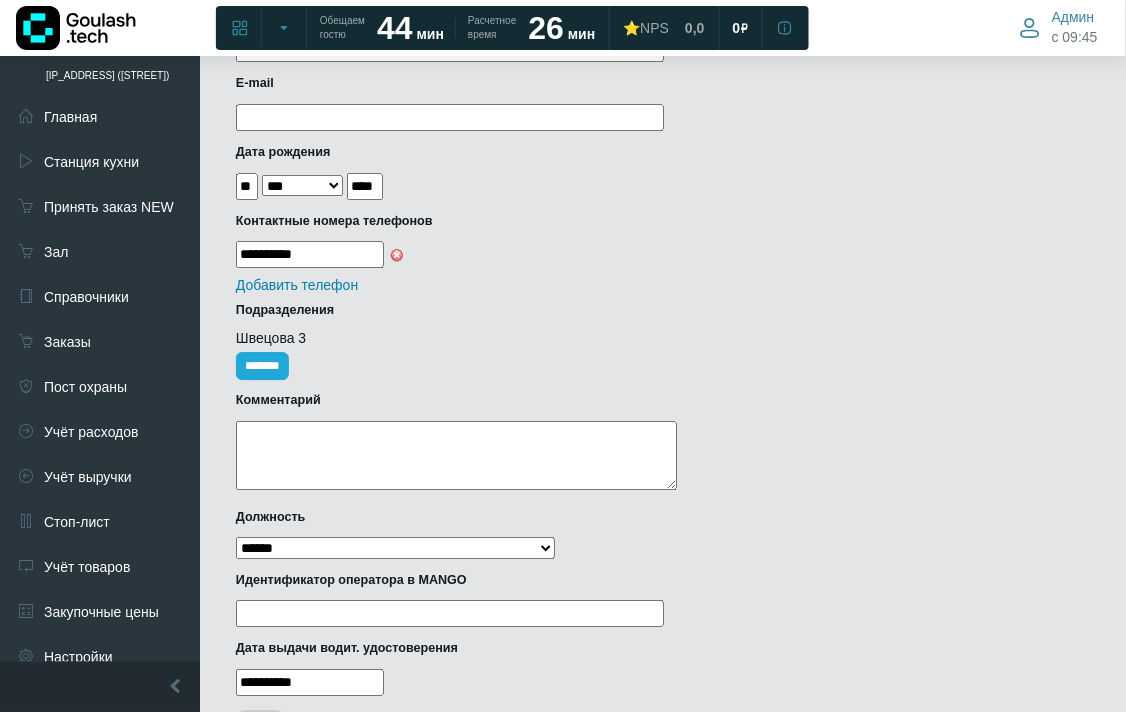 scroll, scrollTop: 803, scrollLeft: 0, axis: vertical 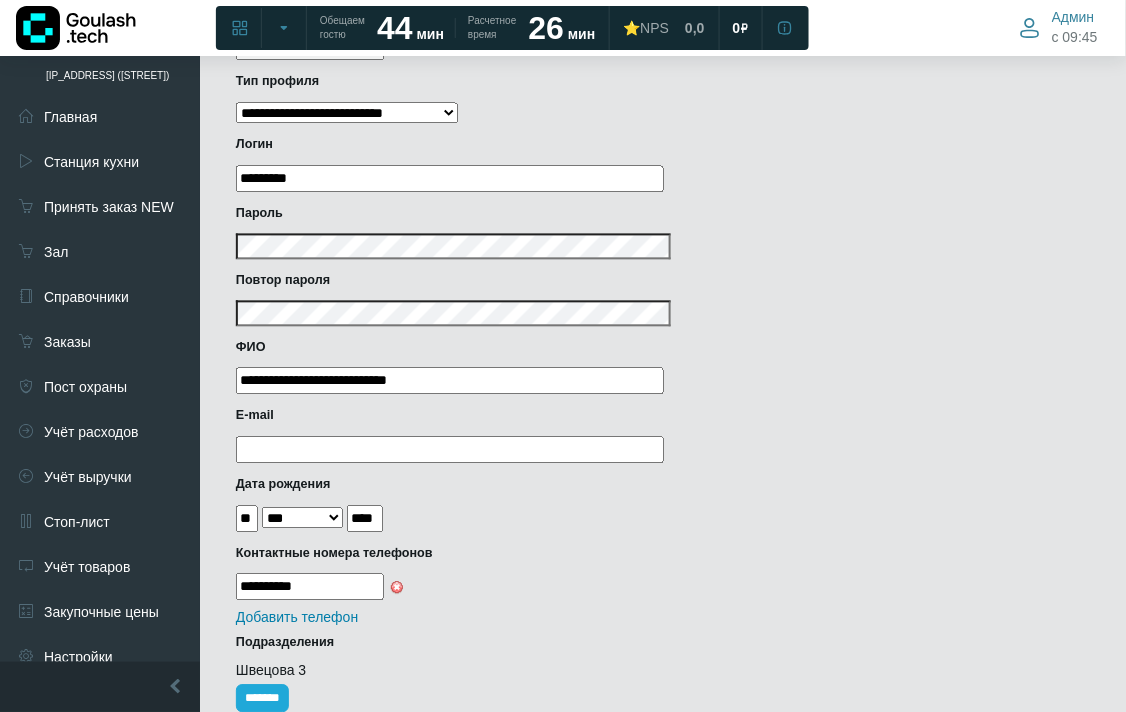 click on "Повтор пароля" at bounding box center [658, 303] 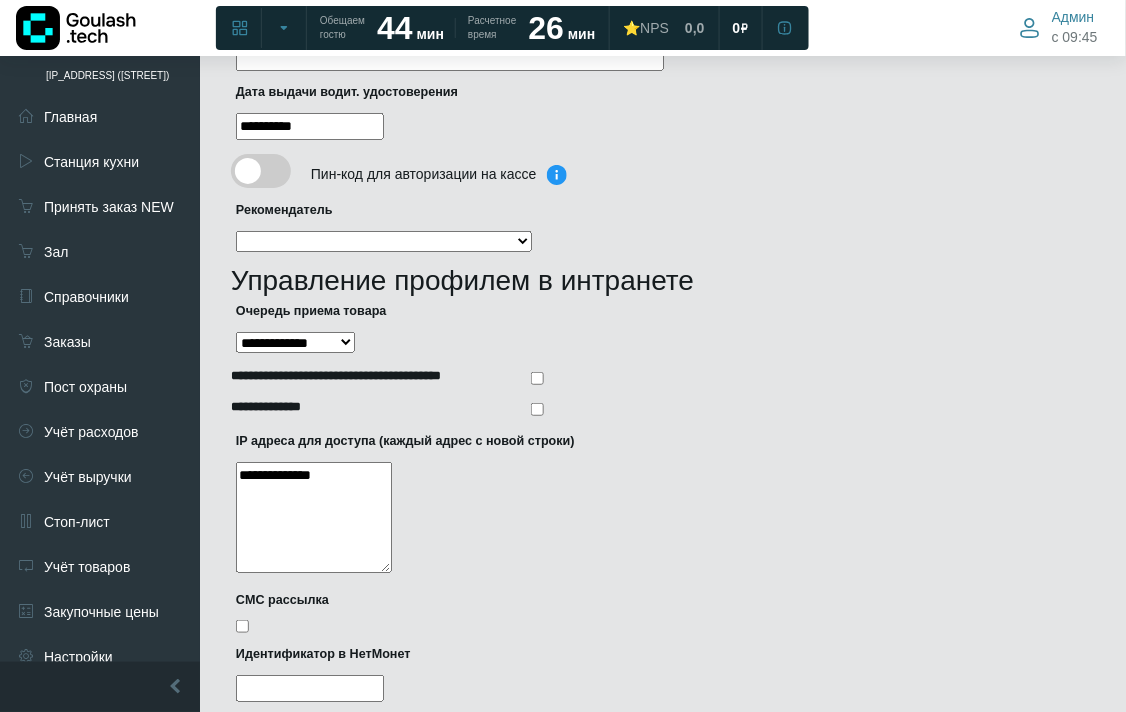 scroll, scrollTop: 1914, scrollLeft: 0, axis: vertical 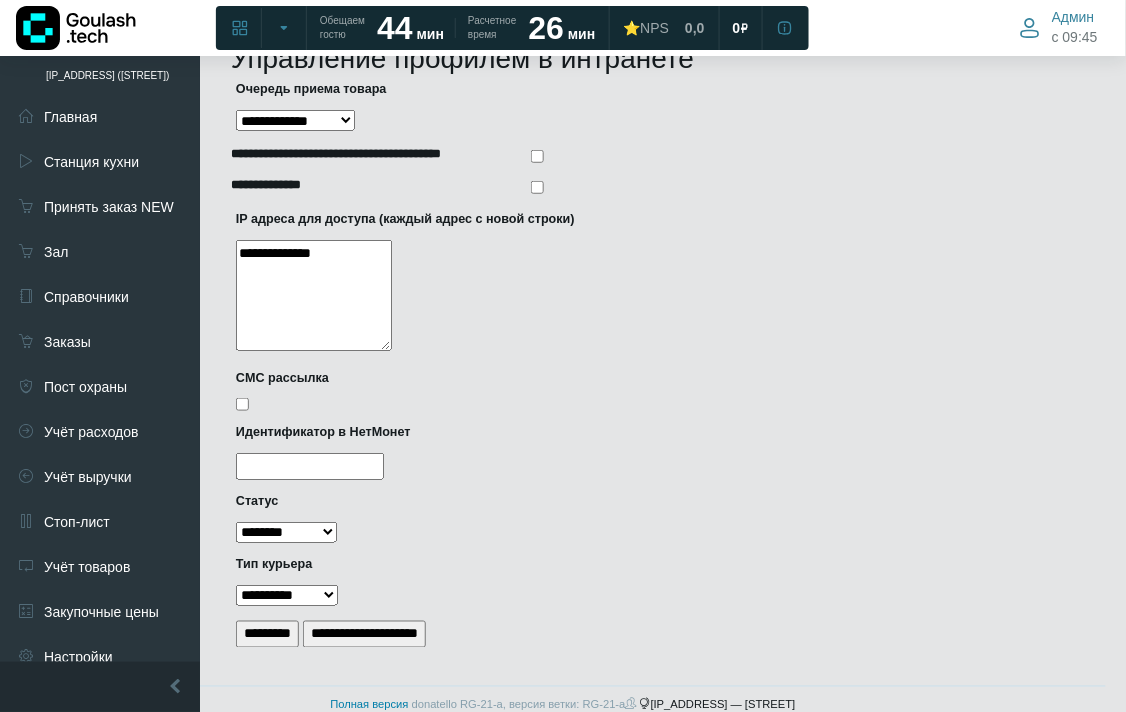 click on "**********" at bounding box center (658, 636) 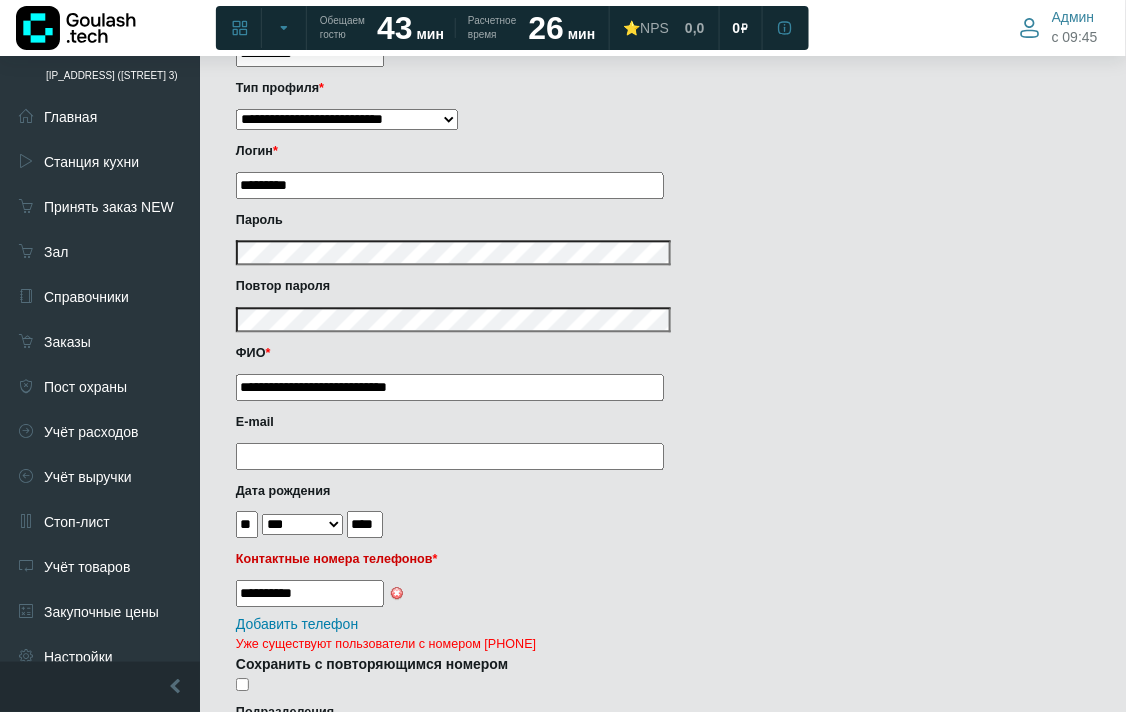 scroll, scrollTop: 1000, scrollLeft: 0, axis: vertical 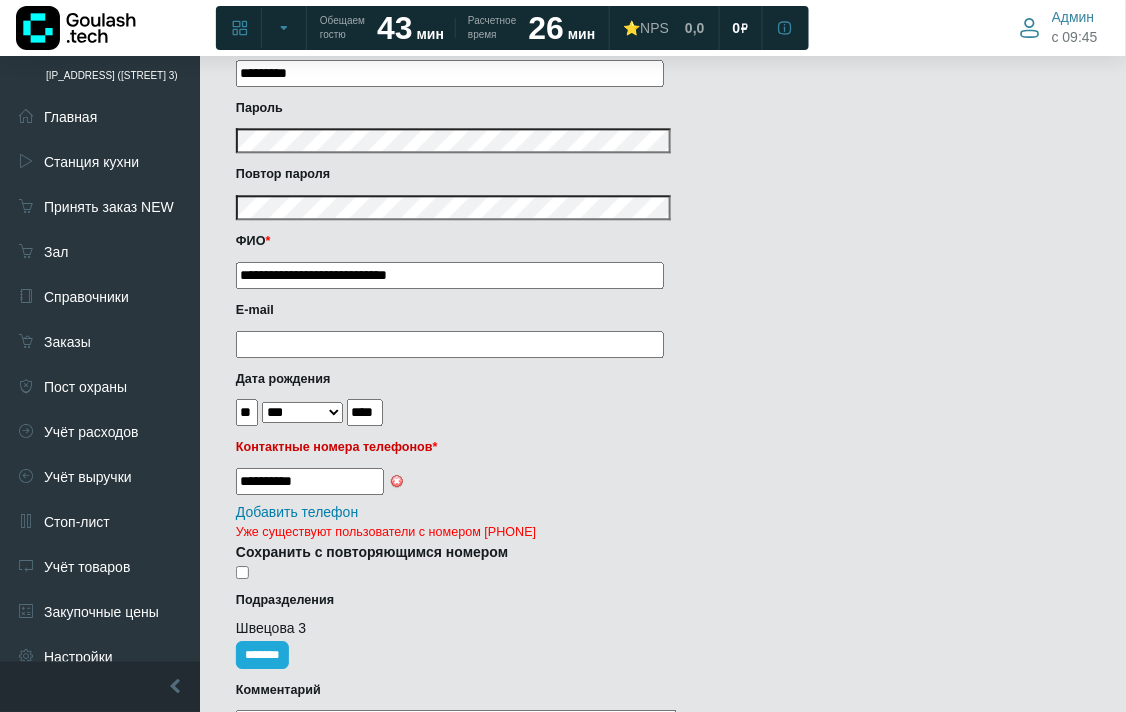click on "**********" at bounding box center [310, 481] 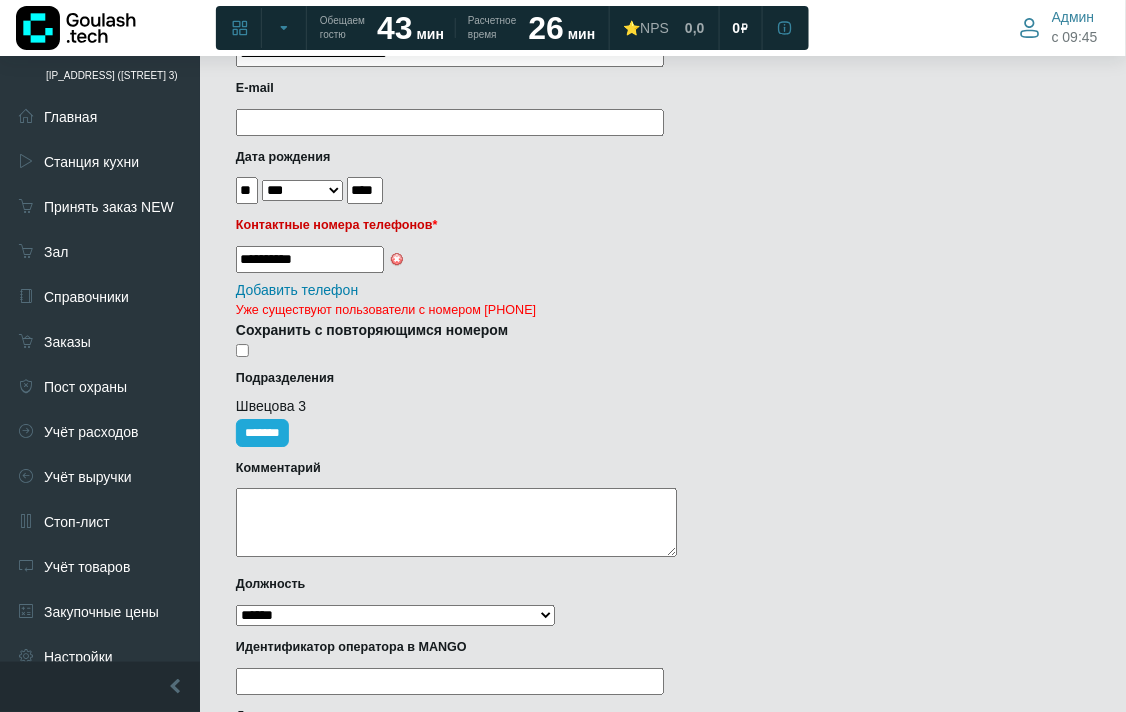 scroll, scrollTop: 888, scrollLeft: 0, axis: vertical 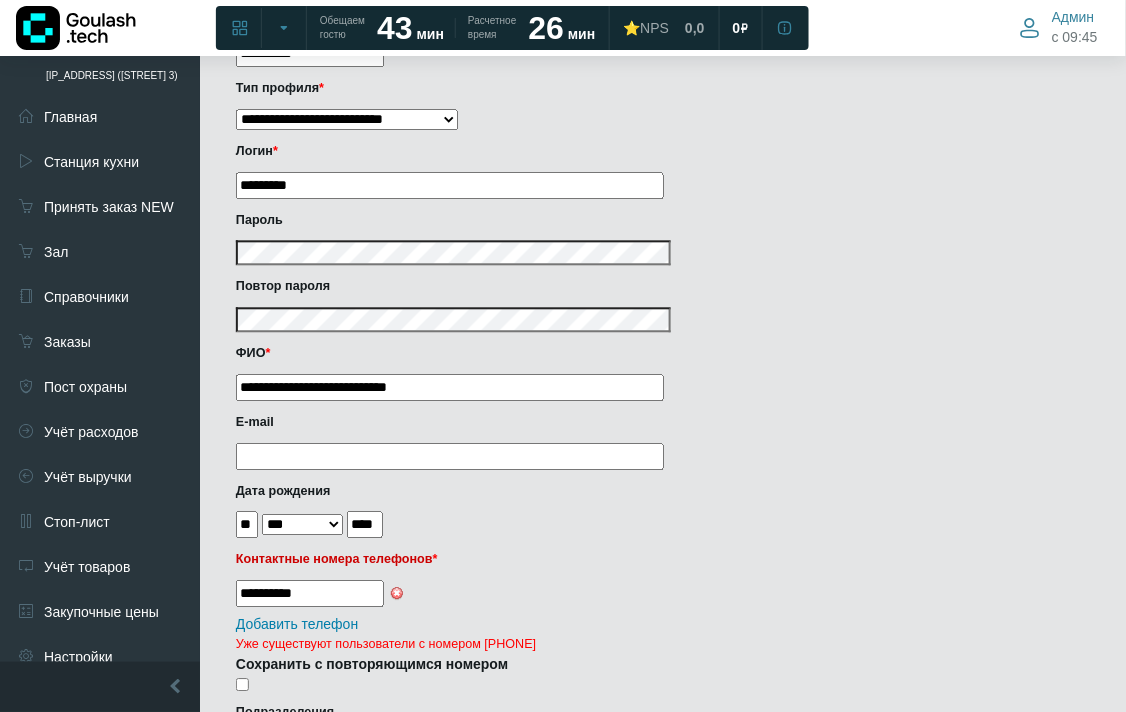 drag, startPoint x: 336, startPoint y: 578, endPoint x: 208, endPoint y: 562, distance: 128.99612 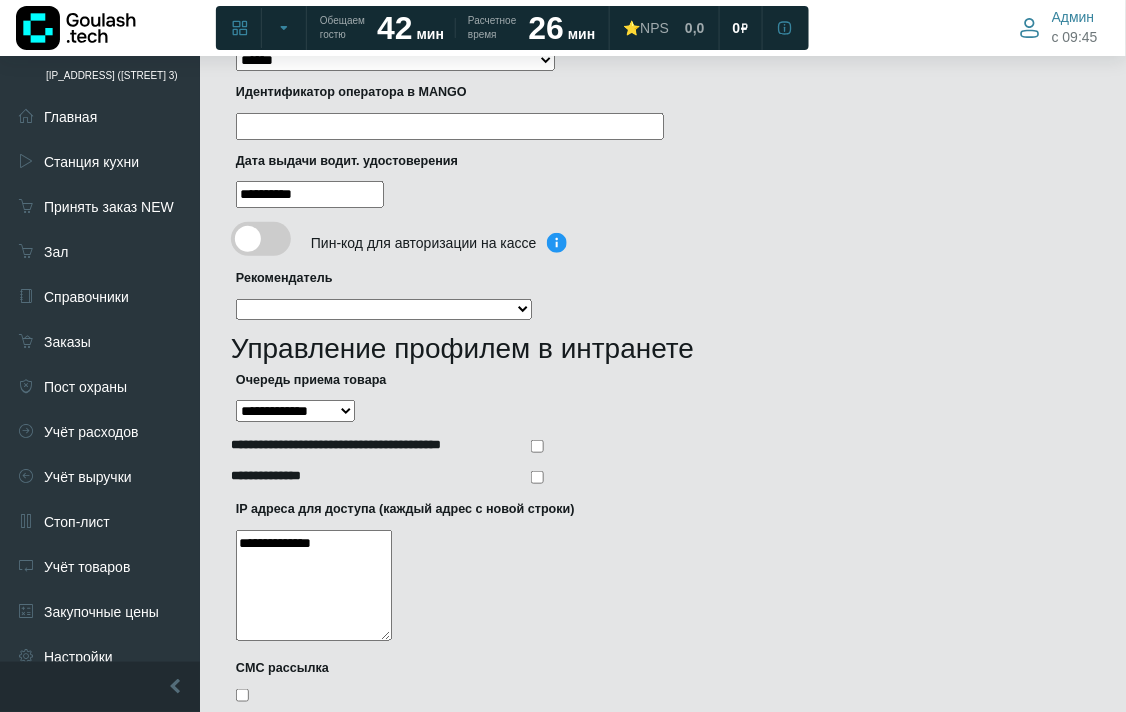 scroll, scrollTop: 2066, scrollLeft: 0, axis: vertical 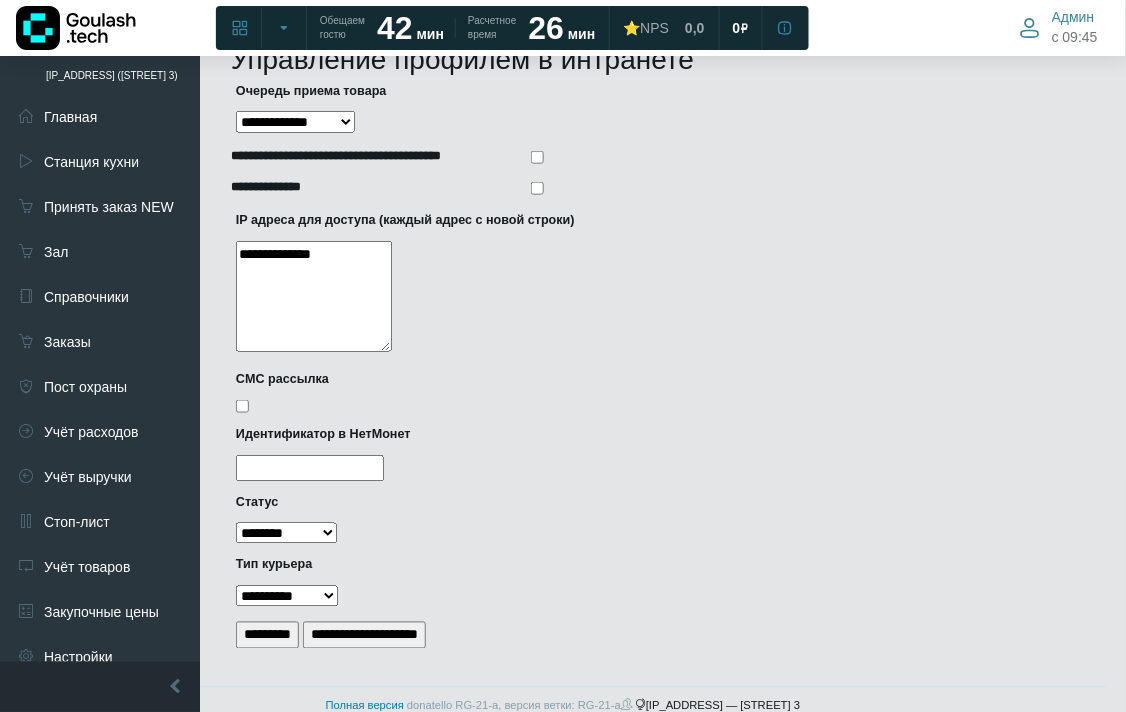 type on "**********" 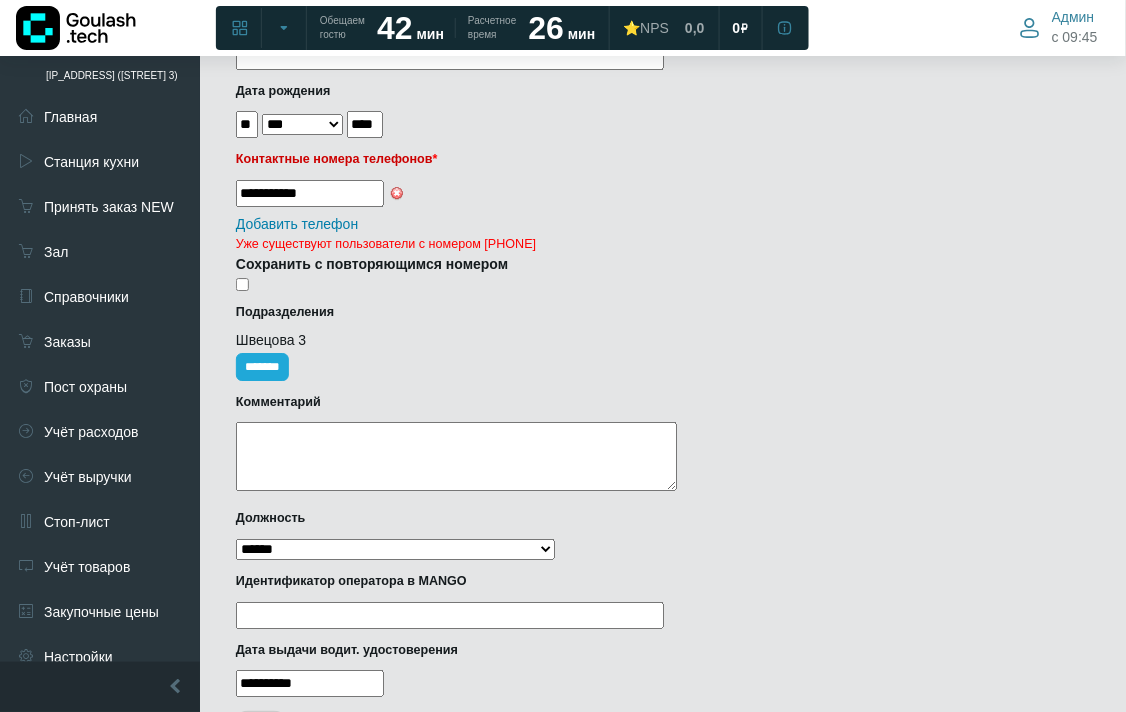 scroll, scrollTop: 844, scrollLeft: 0, axis: vertical 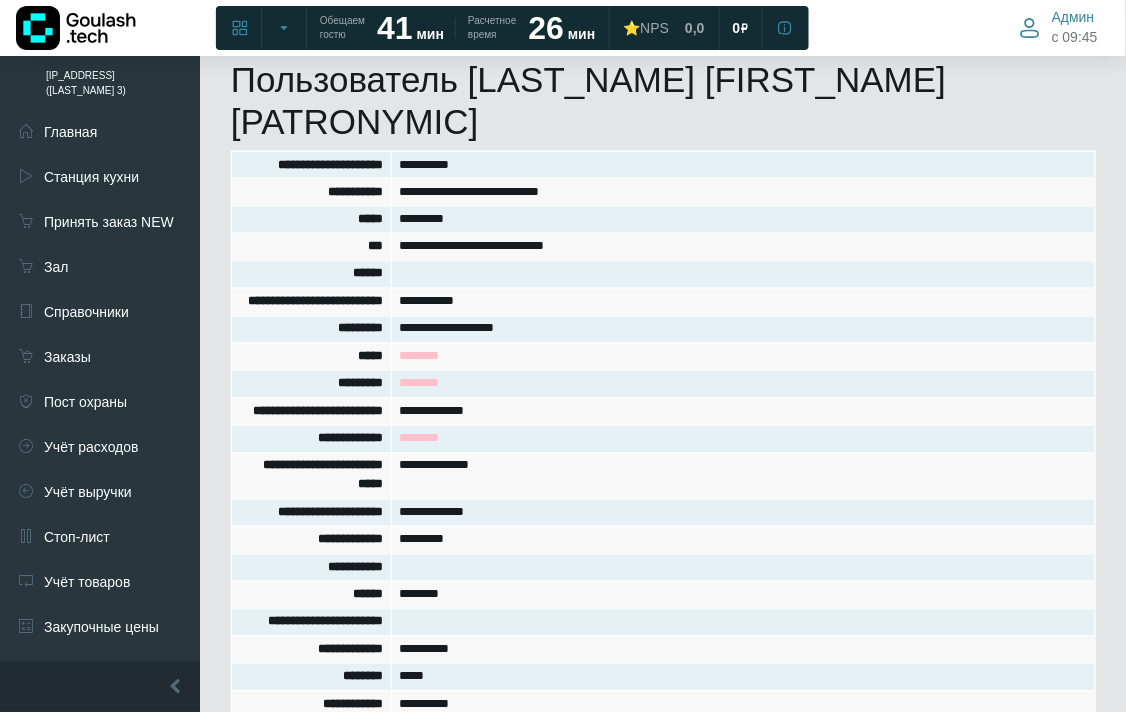 drag, startPoint x: 1096, startPoint y: 111, endPoint x: 1003, endPoint y: 70, distance: 101.636604 